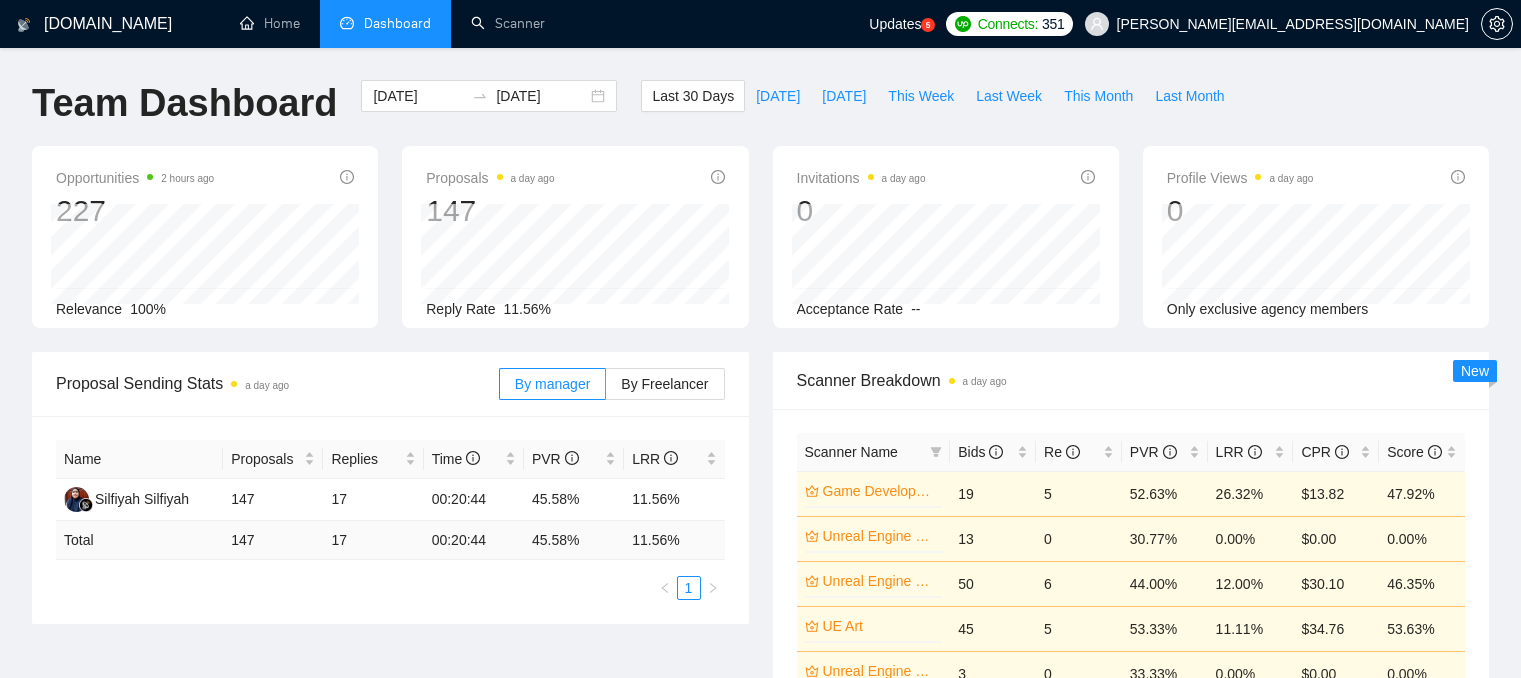 scroll, scrollTop: 0, scrollLeft: 0, axis: both 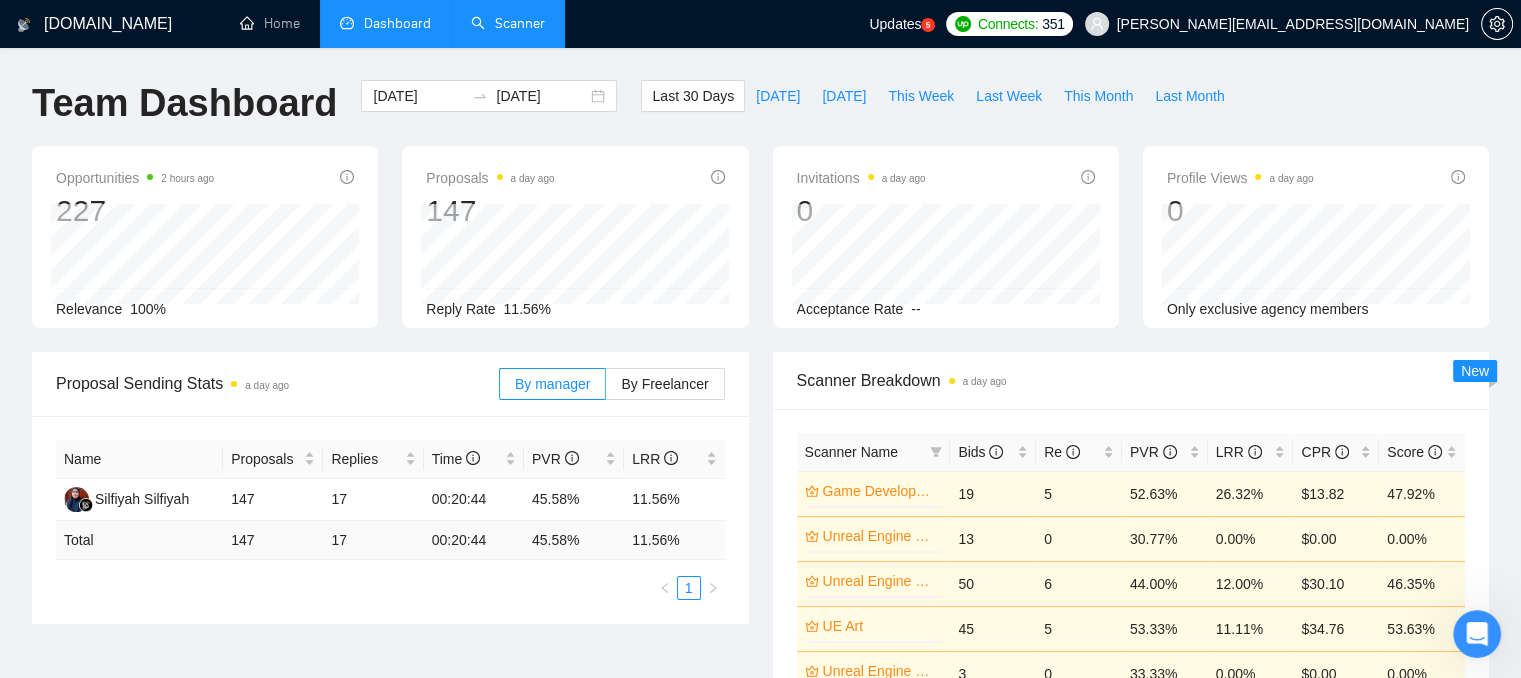 click on "Scanner" at bounding box center [508, 23] 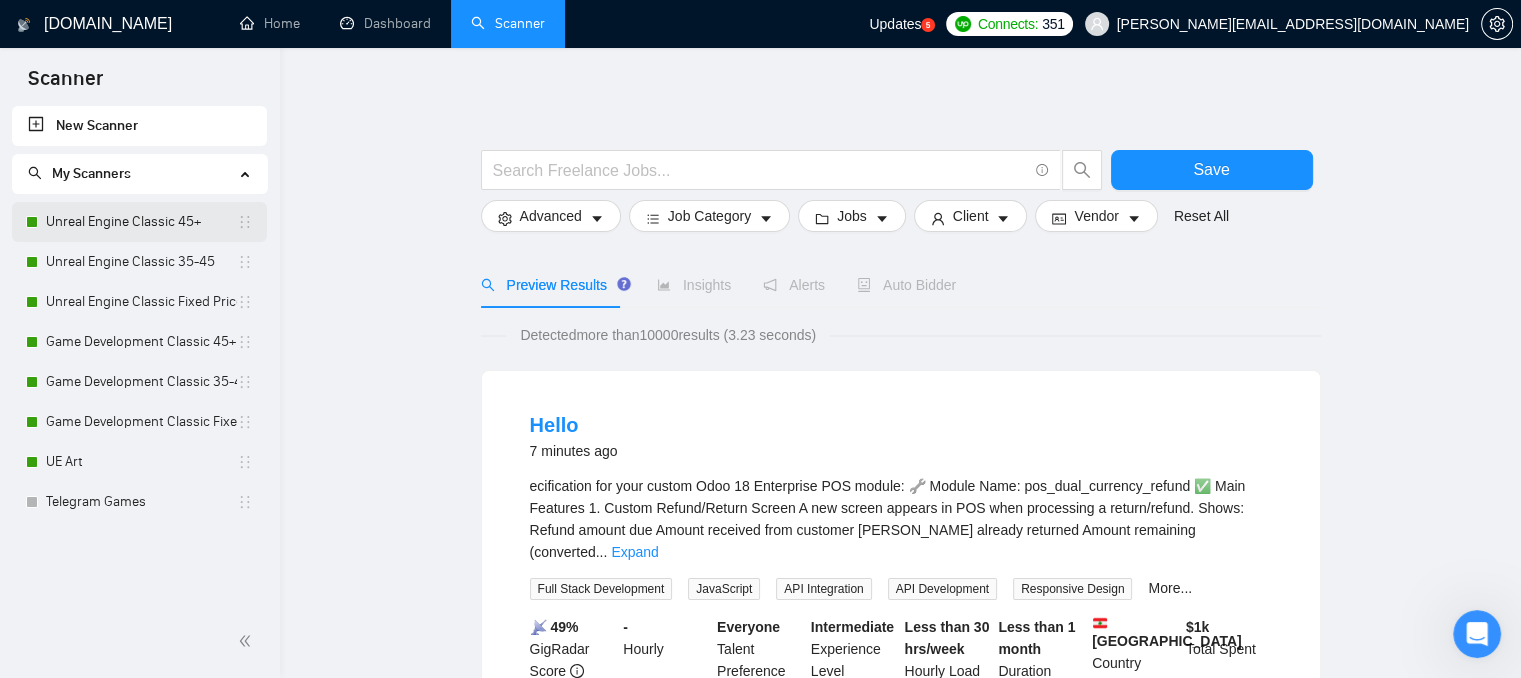 click on "Unreal Engine Classic 45+" at bounding box center [141, 222] 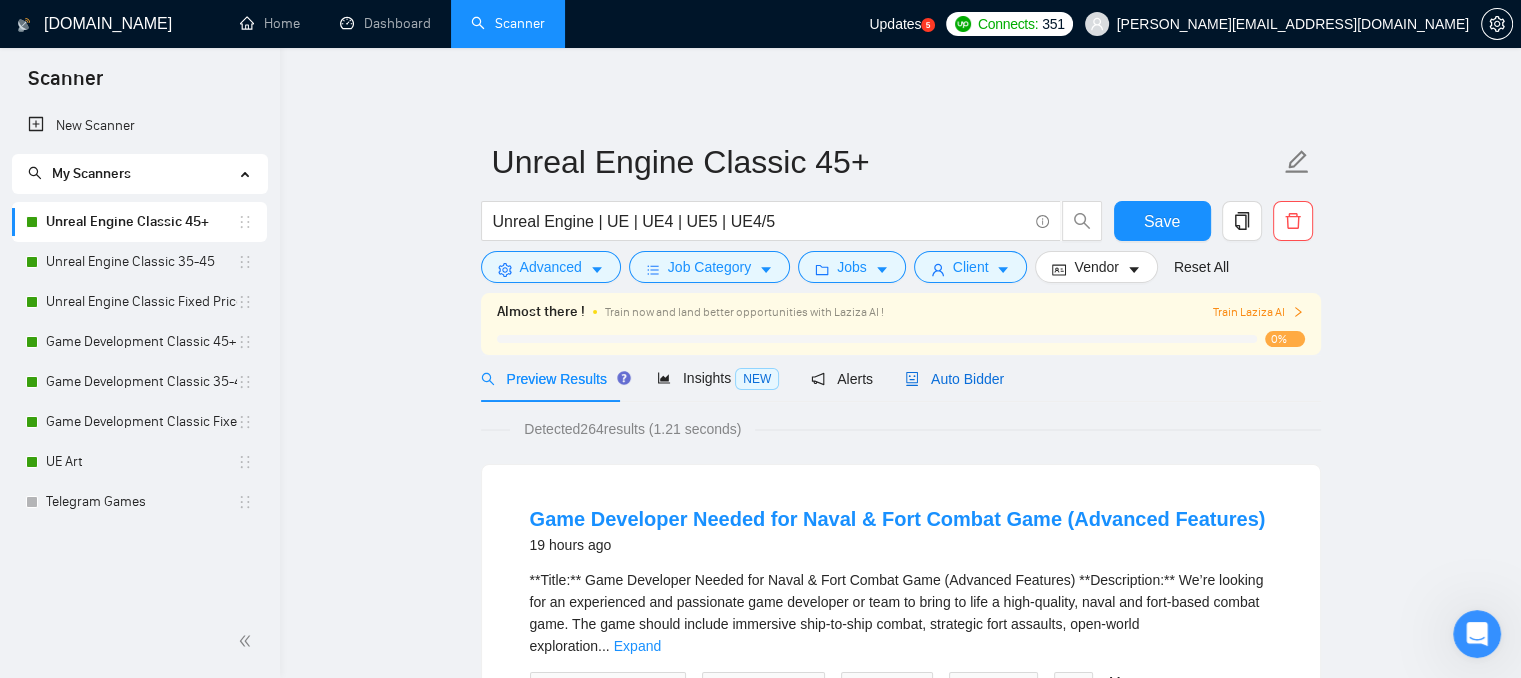 click on "Auto Bidder" at bounding box center (954, 379) 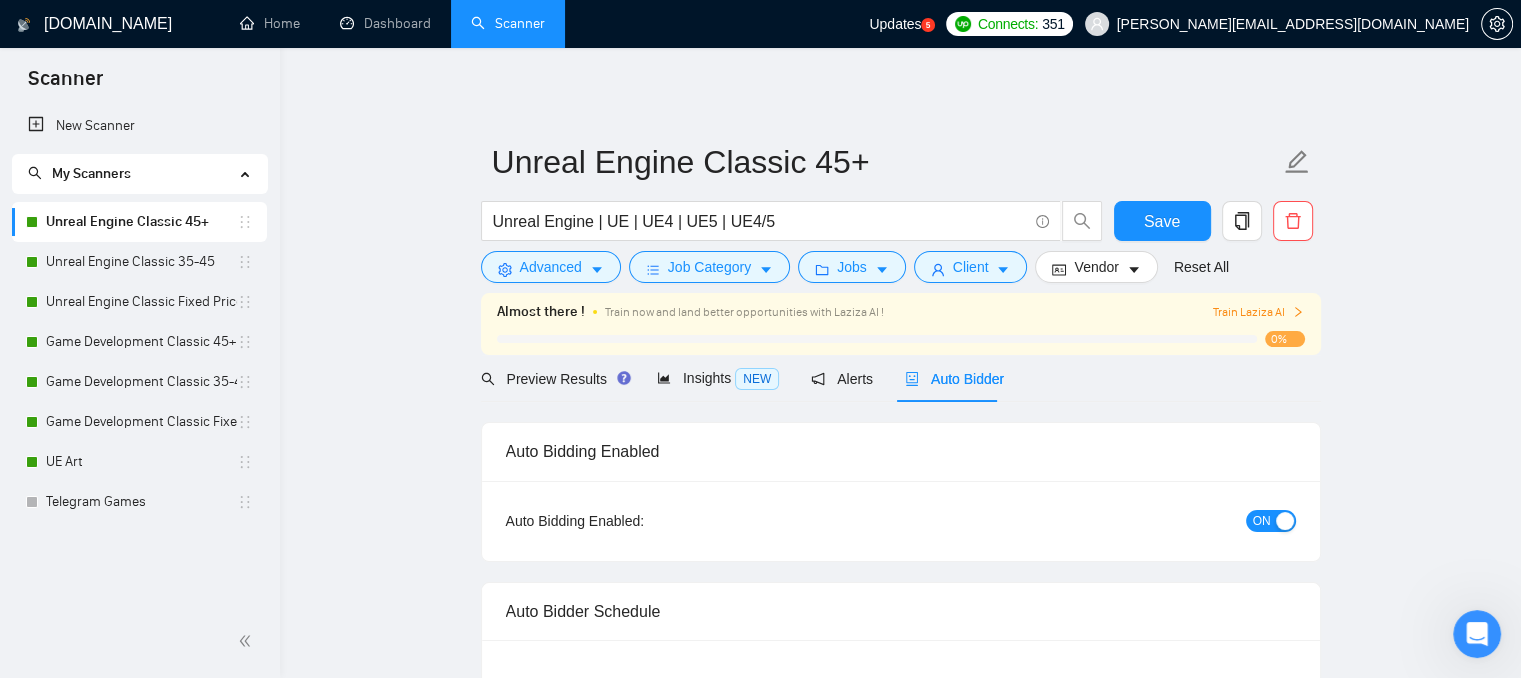 type 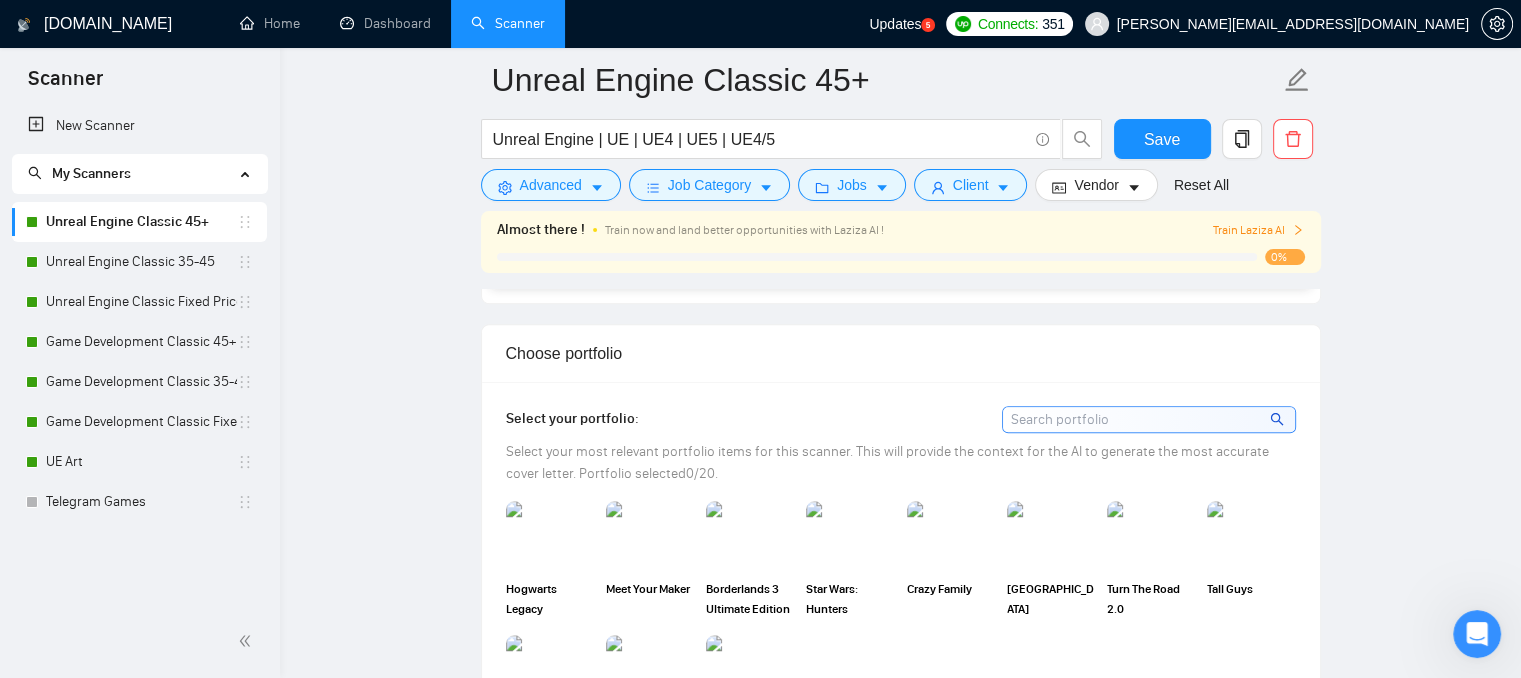 scroll, scrollTop: 1843, scrollLeft: 0, axis: vertical 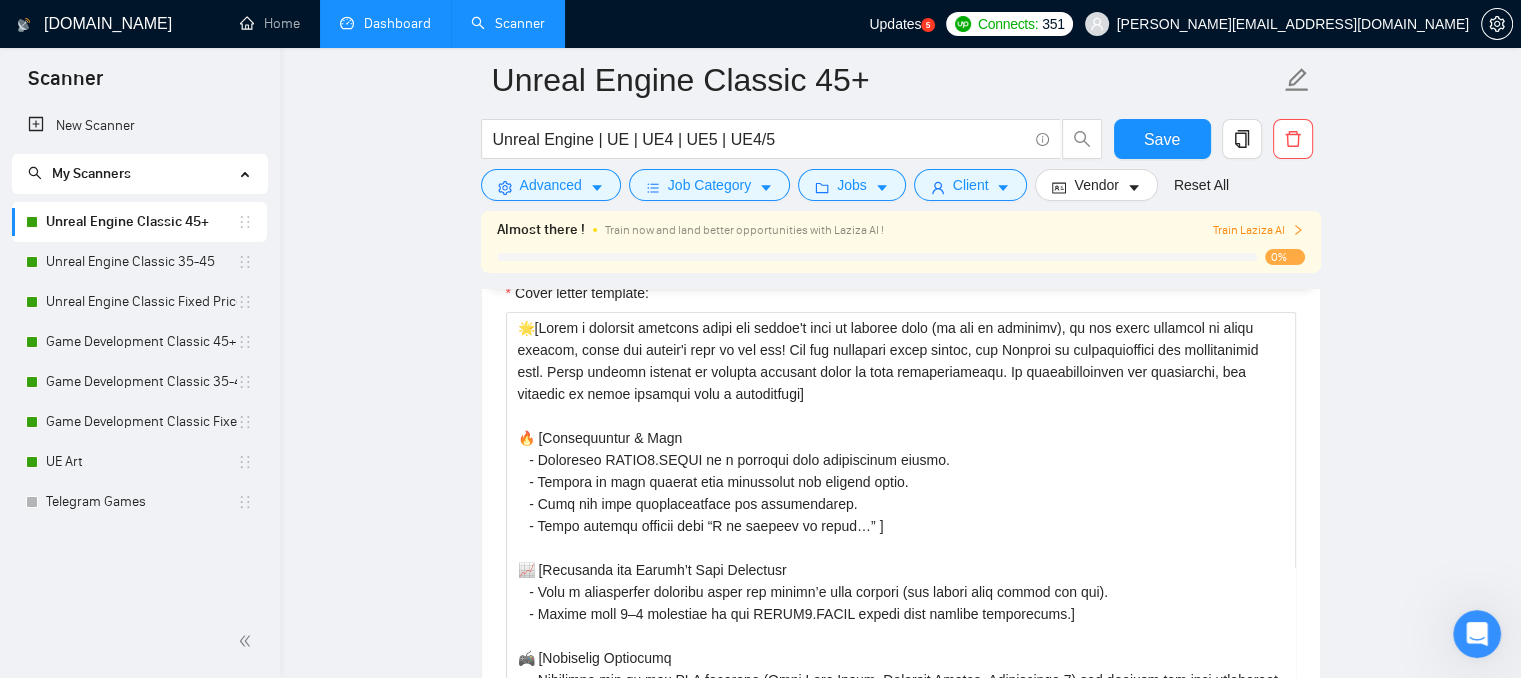 click on "Dashboard" at bounding box center (385, 23) 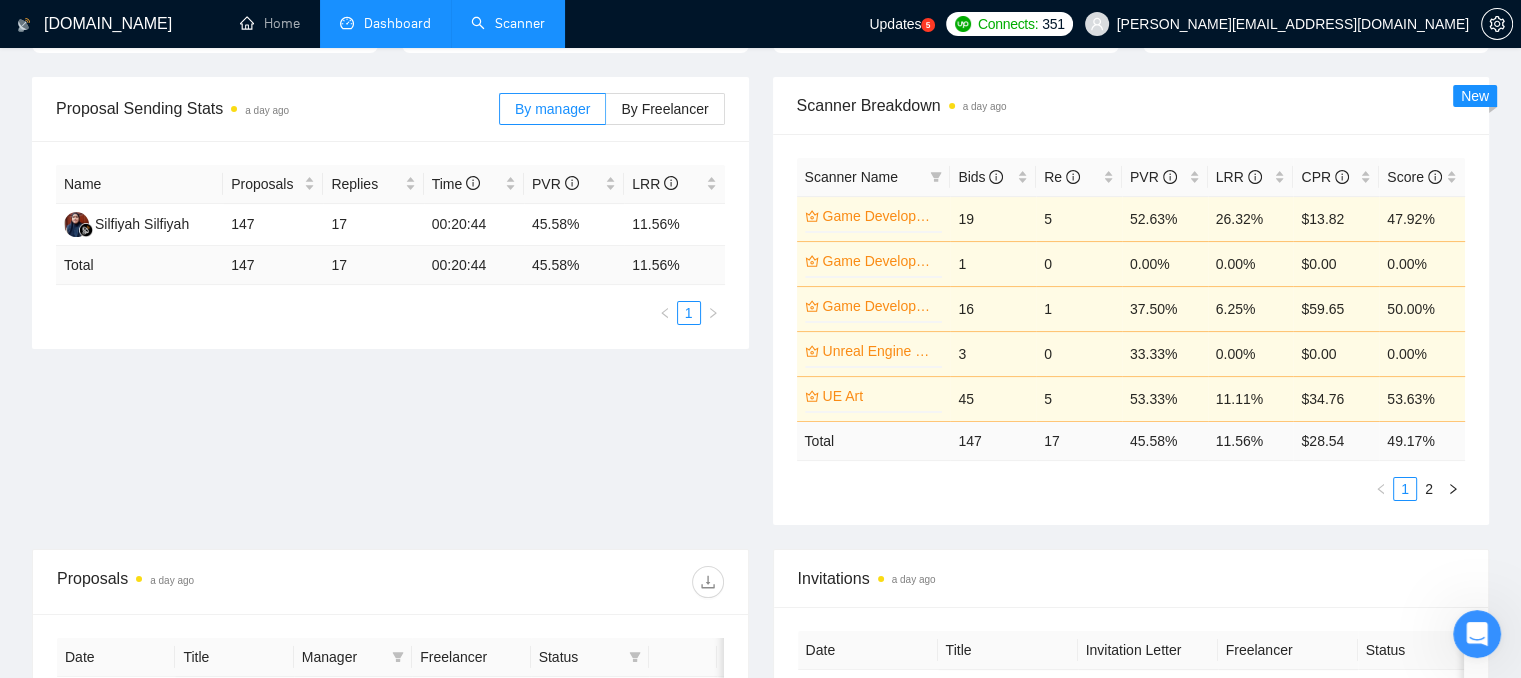 scroll, scrollTop: 274, scrollLeft: 0, axis: vertical 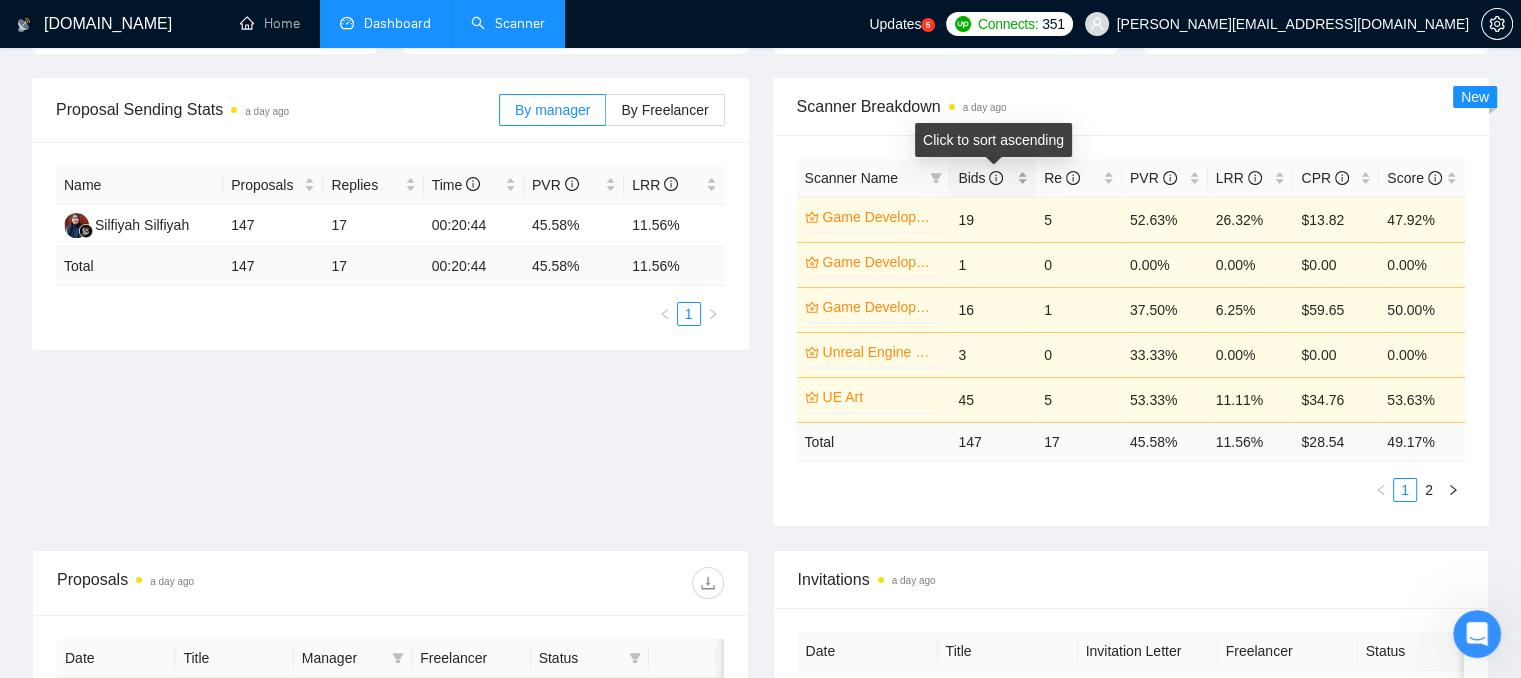 click on "Bids" at bounding box center (993, 178) 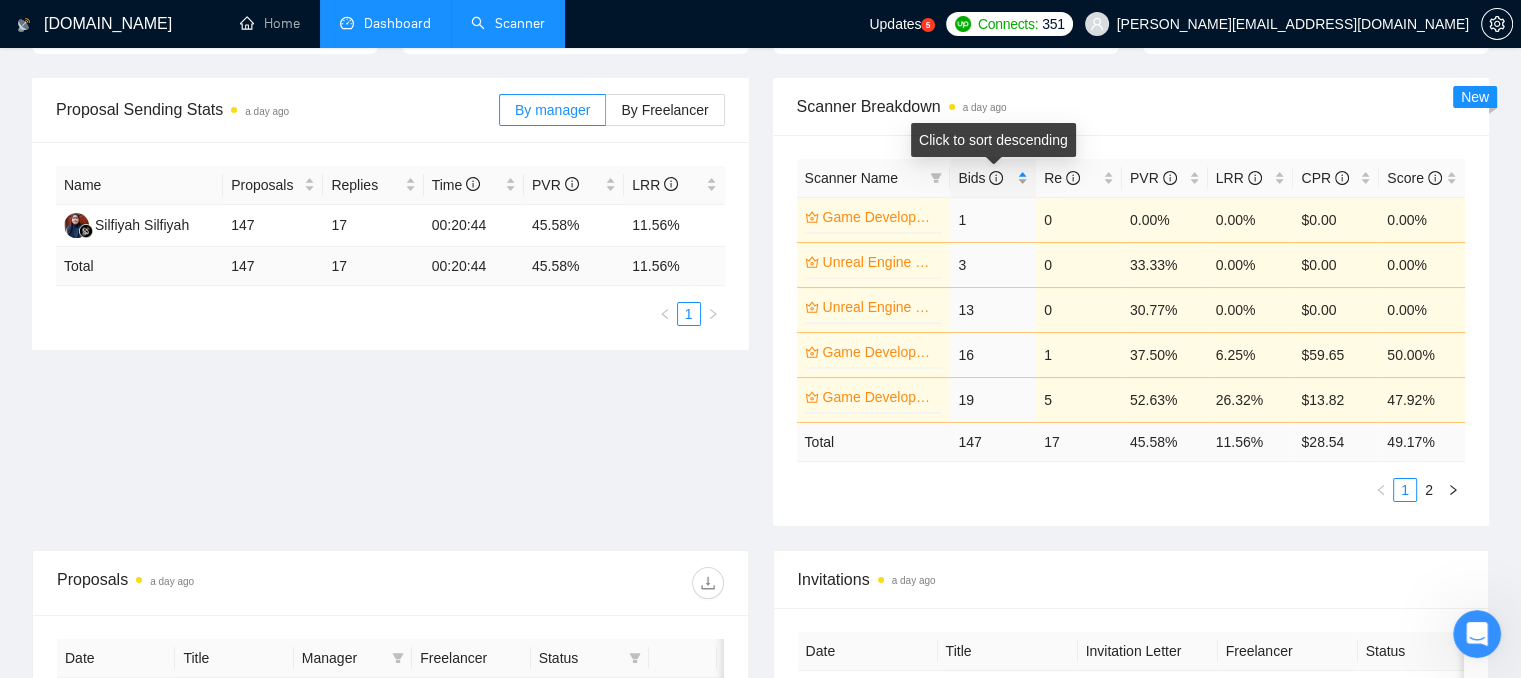 click on "Bids" at bounding box center [993, 178] 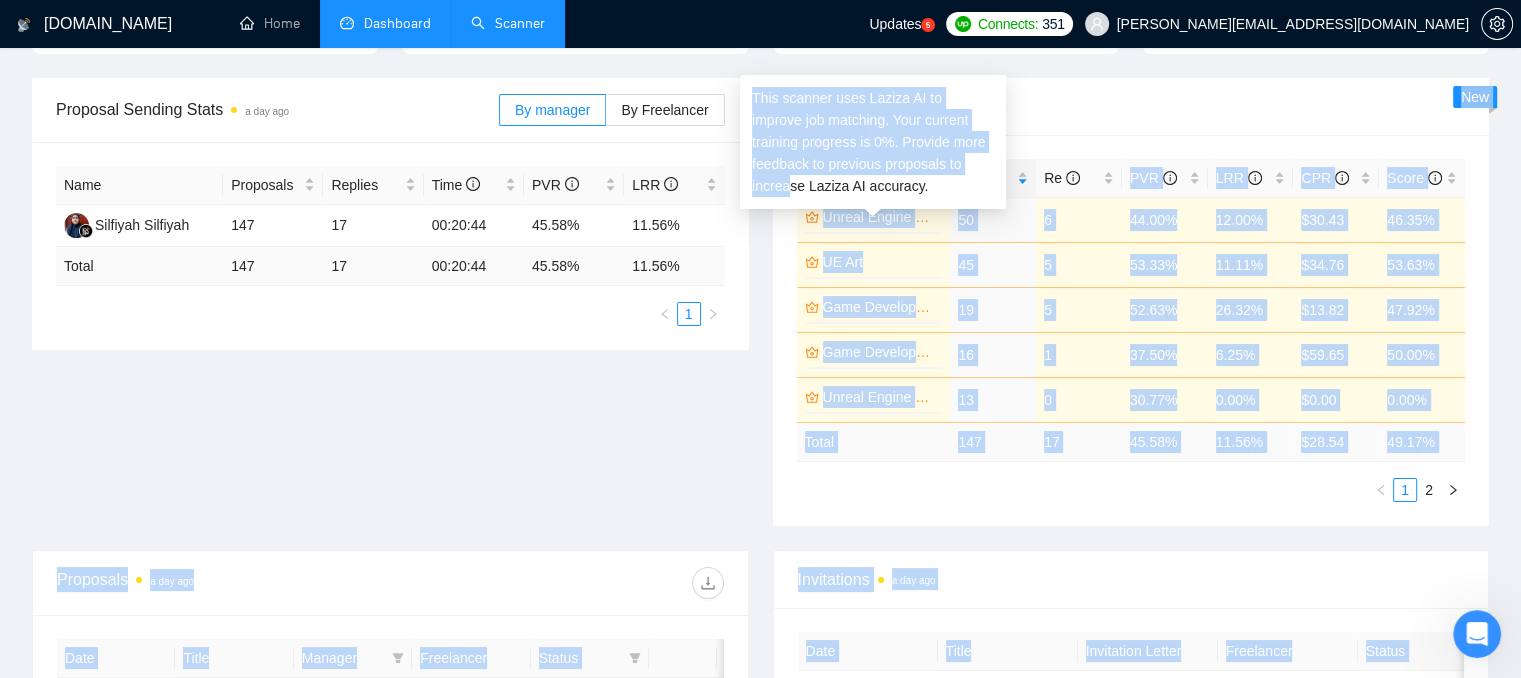 click on "[DOMAIN_NAME] Home Dashboard Scanner Updates
5
Connects: 351 [PERSON_NAME][EMAIL_ADDRESS][DOMAIN_NAME] Team Dashboard [DATE] [DATE] Last 30 Days [DATE] [DATE] This Week Last Week This Month Last Month Opportunities a minute ago 228   Relevance 100% Proposals a day ago 147   Reply Rate 11.56% Invitations a day ago 0   Acceptance Rate -- Profile Views a day ago 0   Only exclusive agency members Proposal Sending Stats a day ago By manager By Freelancer Name Proposals Replies Time   PVR   LRR   Silfiyah Silfiyah 147 17 00:20:44 45.58% 11.56% Total 147 17 00:20:44 45.58 % 11.56 % 1 Scanner Breakdown a day ago Scanner Name Bids   Re   PVR   LRR   CPR   Score   Unreal Engine Classic Fixed Price 0% 50 6 44.00% 12.00% $30.43 46.35% UE Art 0% 45 5 53.33% 11.11% $34.76 53.63% Game Development Classic Fixed Price 0% 19 5 52.63% 26.32% $13.82 47.92% Game Development Classic 45+ 0% 16 1 37.50% 6.25% $59.65 50.00% Unreal Engine Classic 45+ 0% 13 0 30.77% 0.00% $0.00 147" at bounding box center [760, 65] 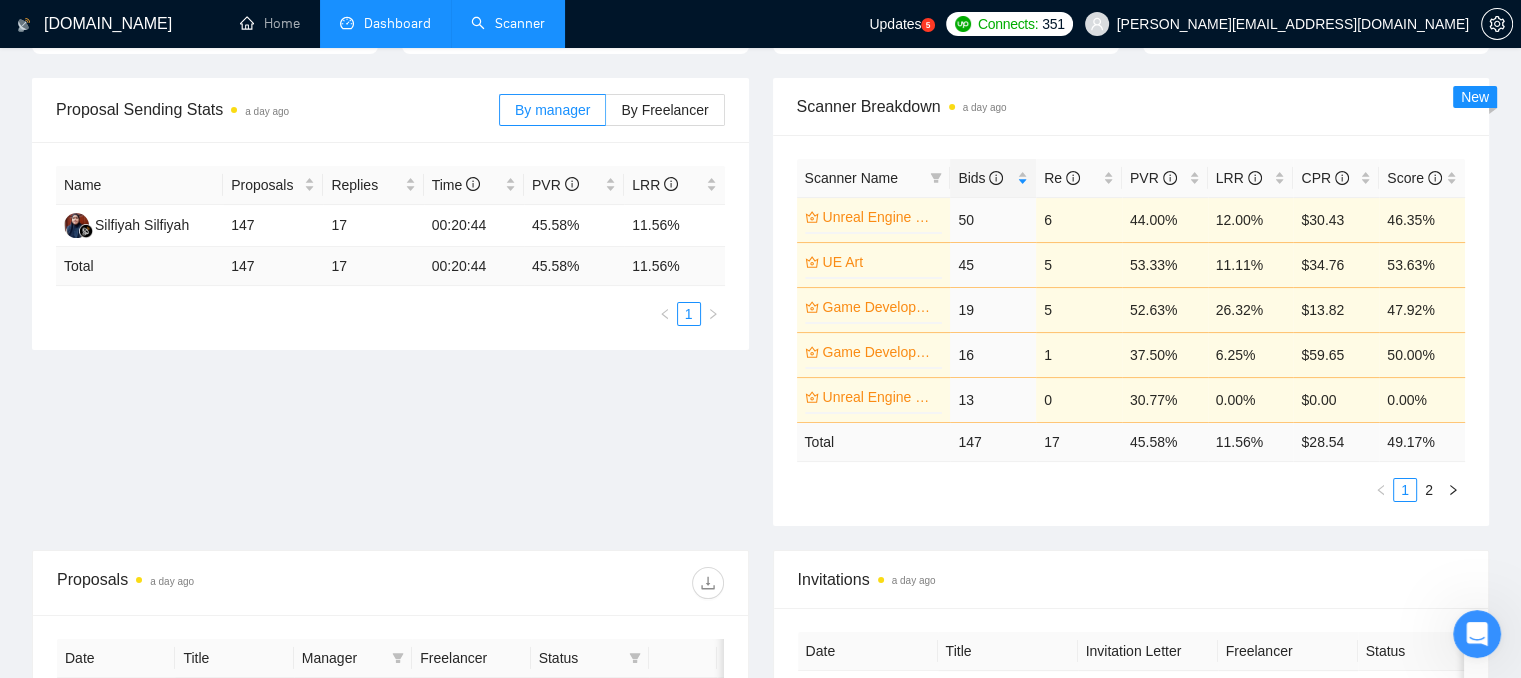 click on "Scanner Name Bids   Re   PVR   LRR   CPR   Score   Unreal Engine Classic Fixed Price 0% 50 6 44.00% 12.00% $30.43 46.35% UE Art 0% 45 5 53.33% 11.11% $34.76 53.63% Game Development Classic Fixed Price 0% 19 5 52.63% 26.32% $13.82 47.92% Game Development Classic 45+ 0% 16 1 37.50% 6.25% $59.65 50.00% Unreal Engine Classic 45+ 0% 13 0 30.77% 0.00% $0.00 0.00% Total 147 17 45.58 % 11.56 % $ 28.54 49.17 % 1 2" at bounding box center (1131, 330) 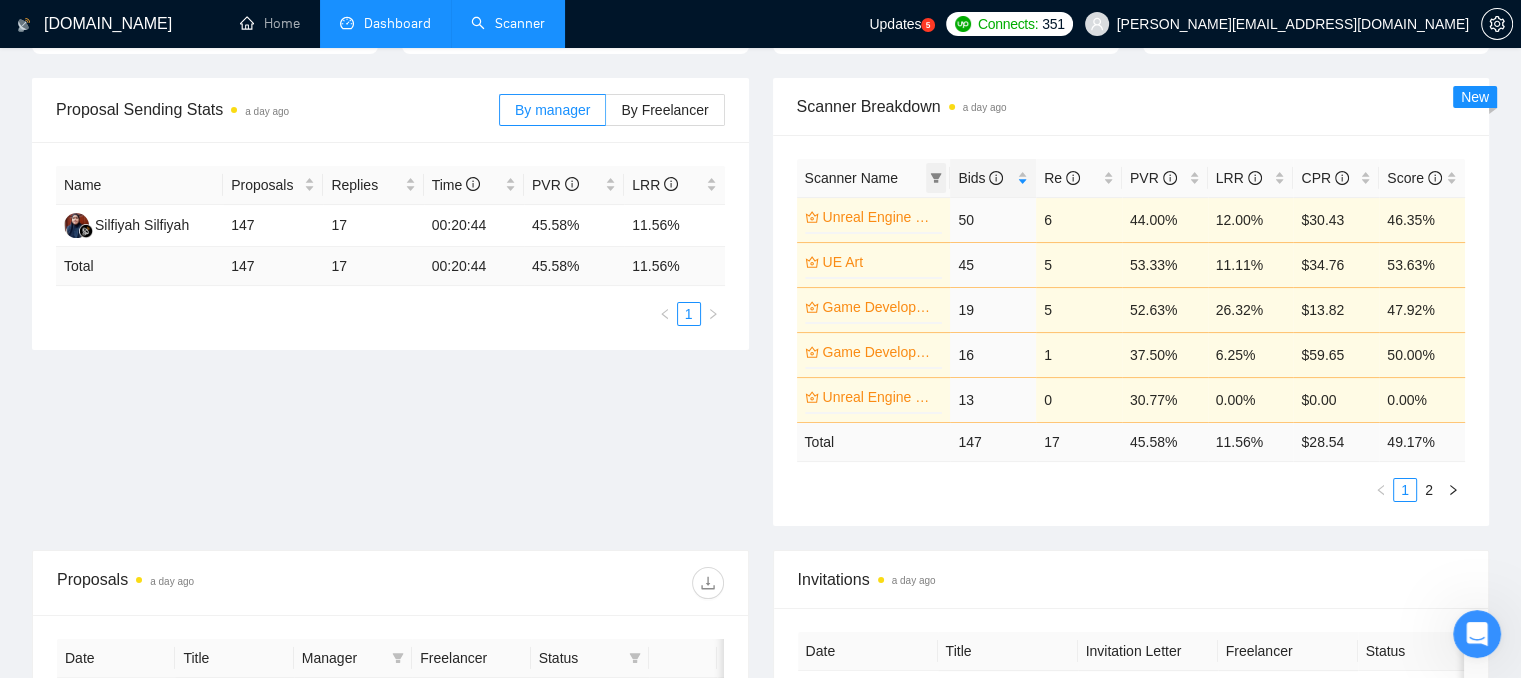 click 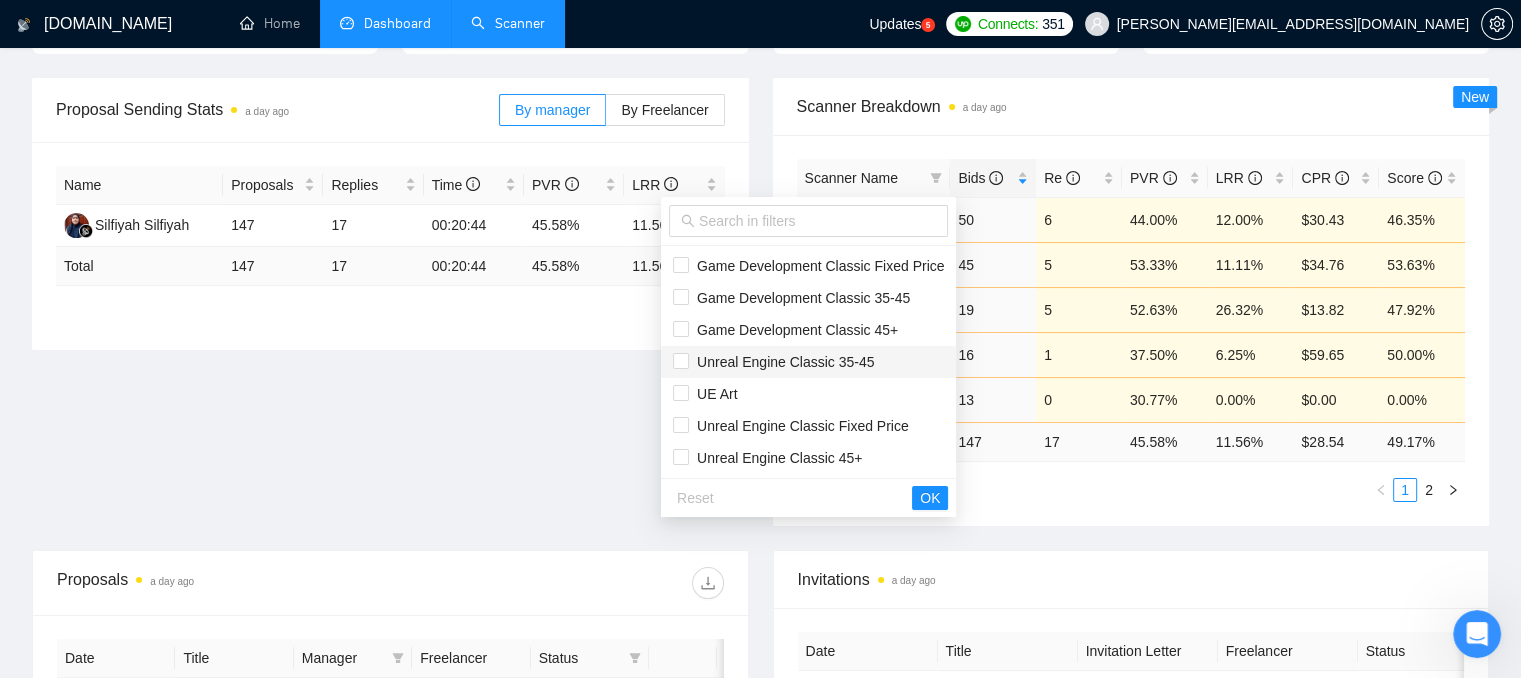 click on "Unreal Engine Classic 35-45" at bounding box center [808, 362] 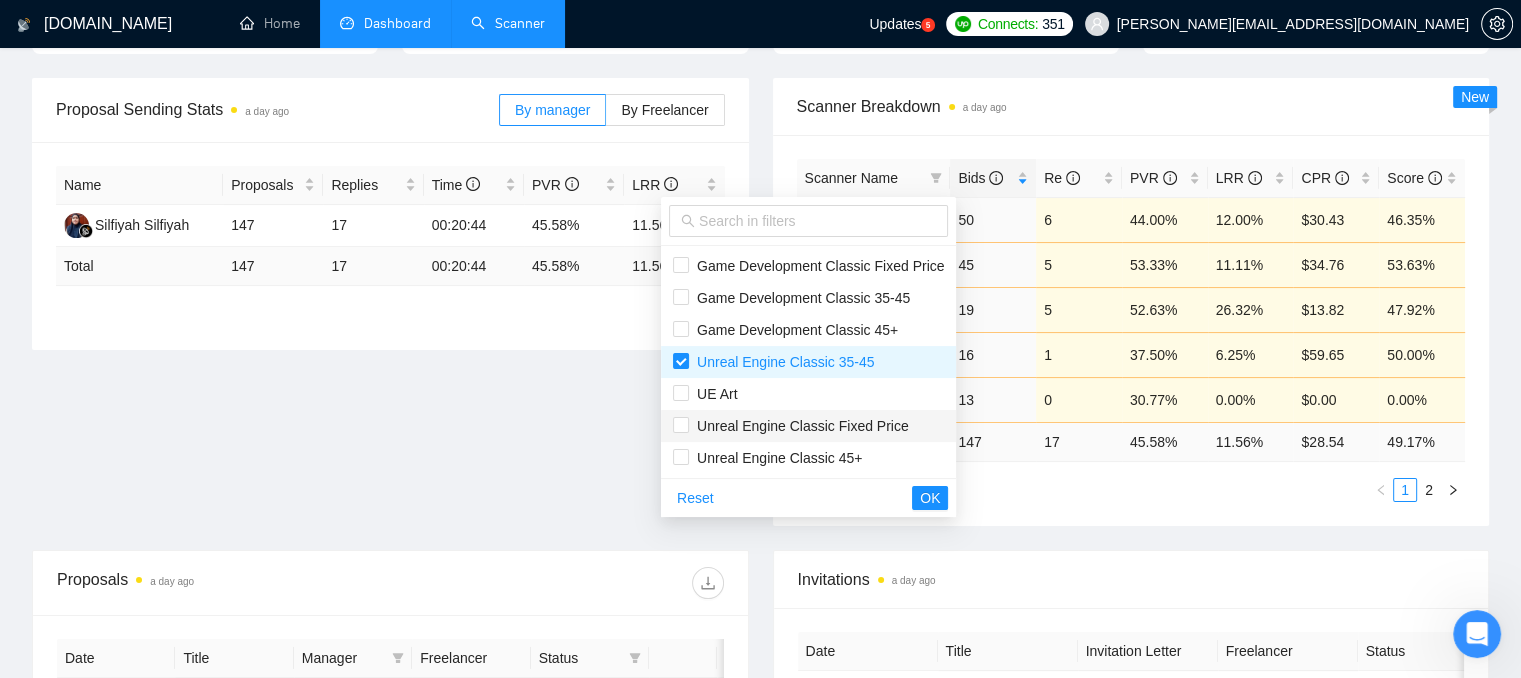 click on "Unreal Engine Classic Fixed Price" at bounding box center (808, 426) 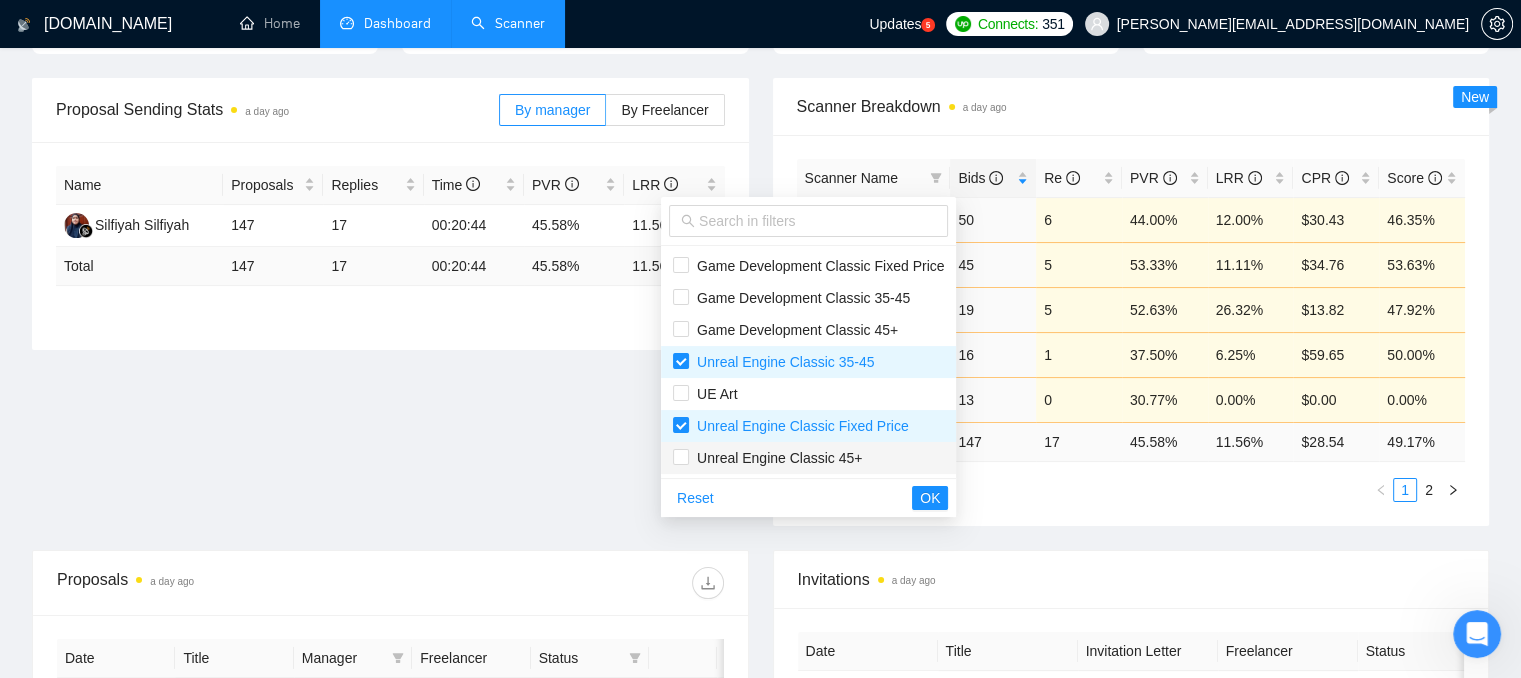 click on "Unreal Engine Classic 45+" at bounding box center [775, 458] 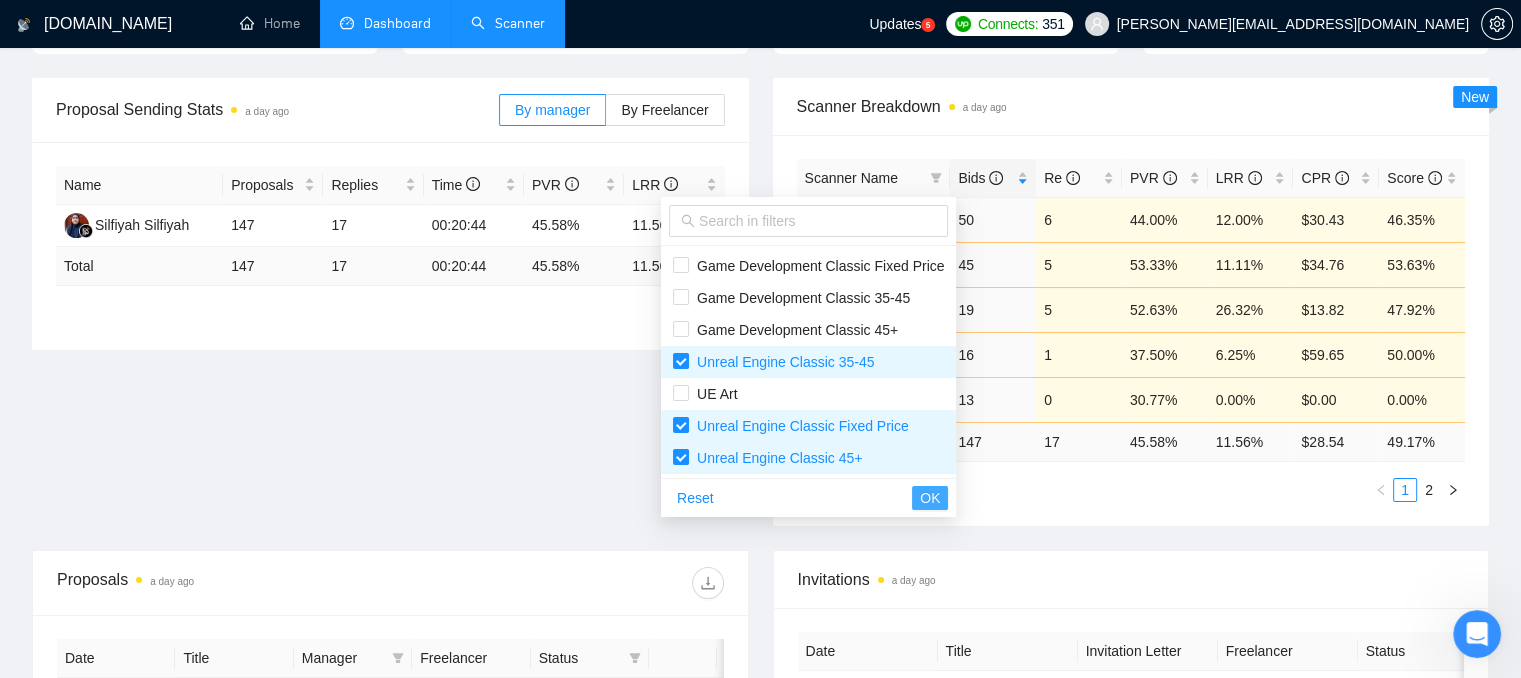 click on "OK" at bounding box center [930, 498] 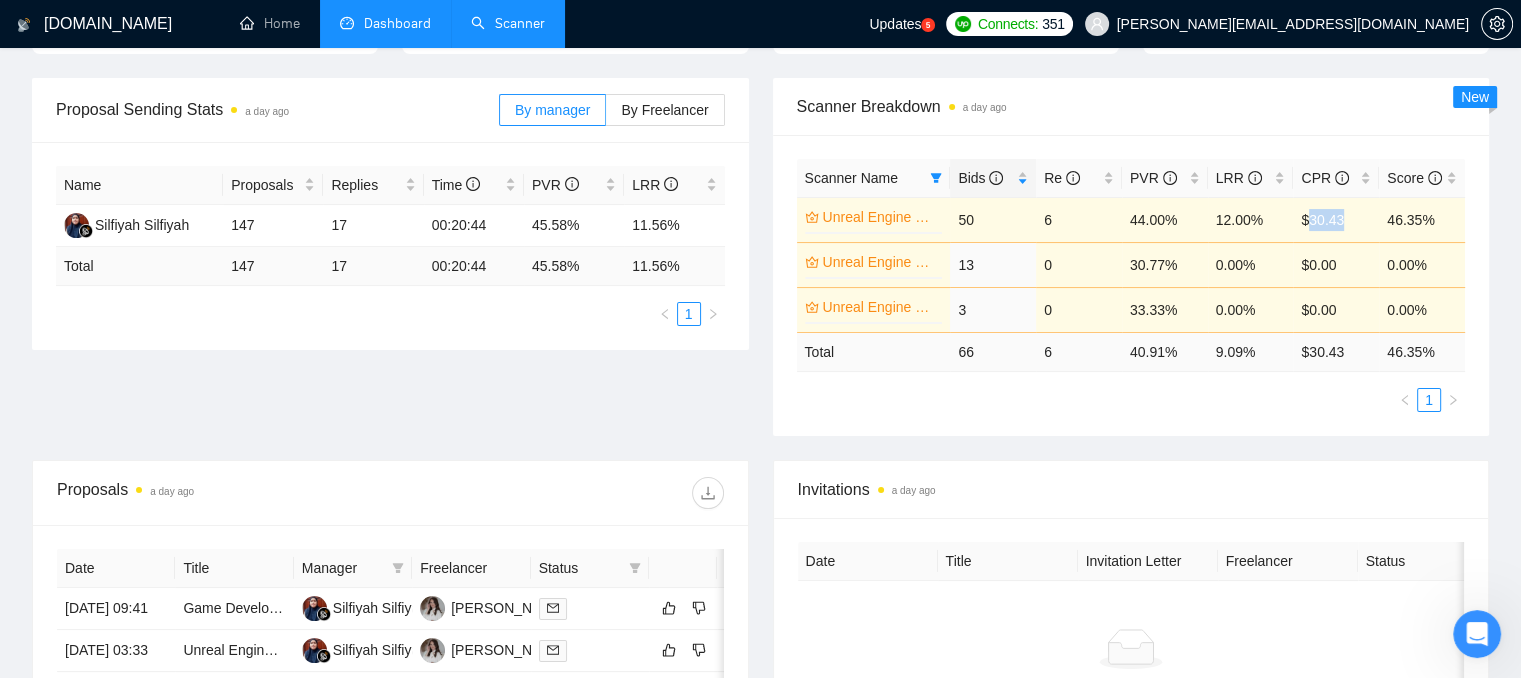 drag, startPoint x: 1343, startPoint y: 223, endPoint x: 1311, endPoint y: 223, distance: 32 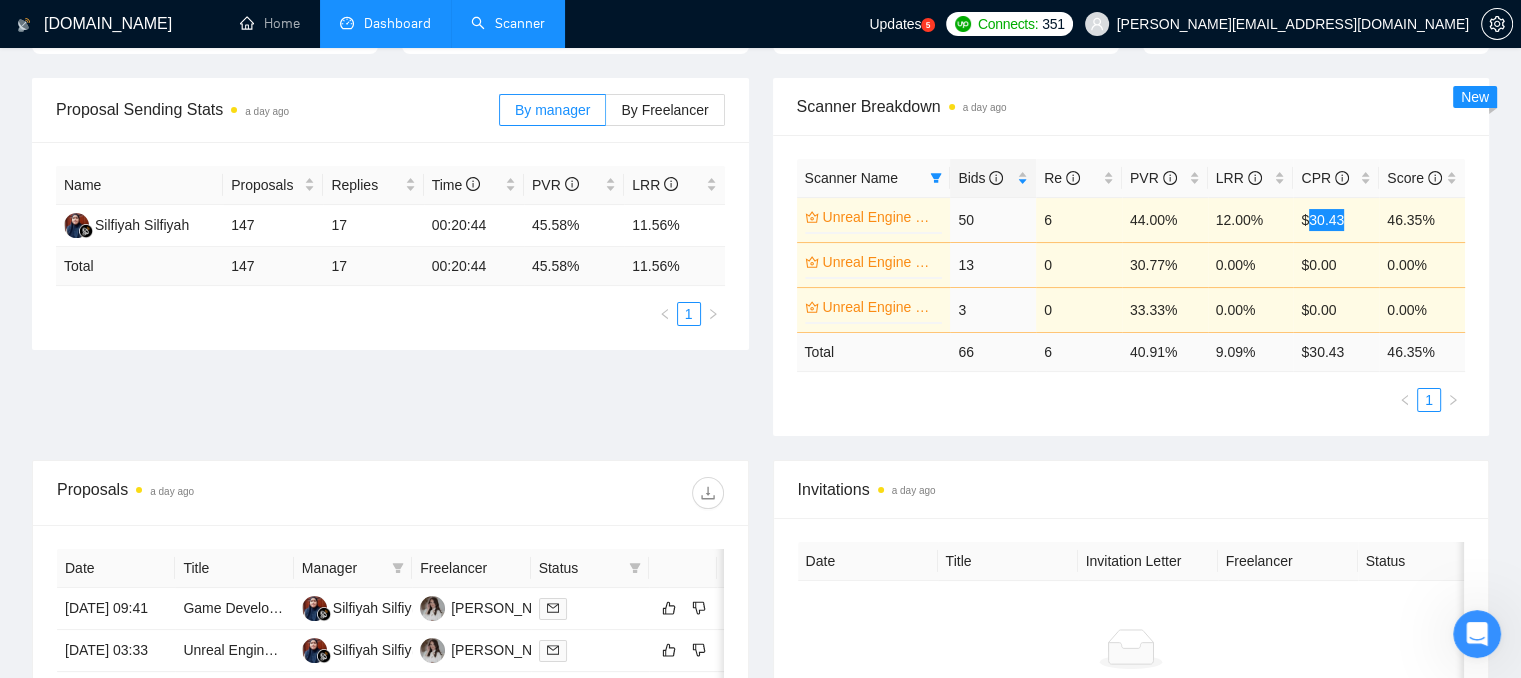 click at bounding box center (1477, 634) 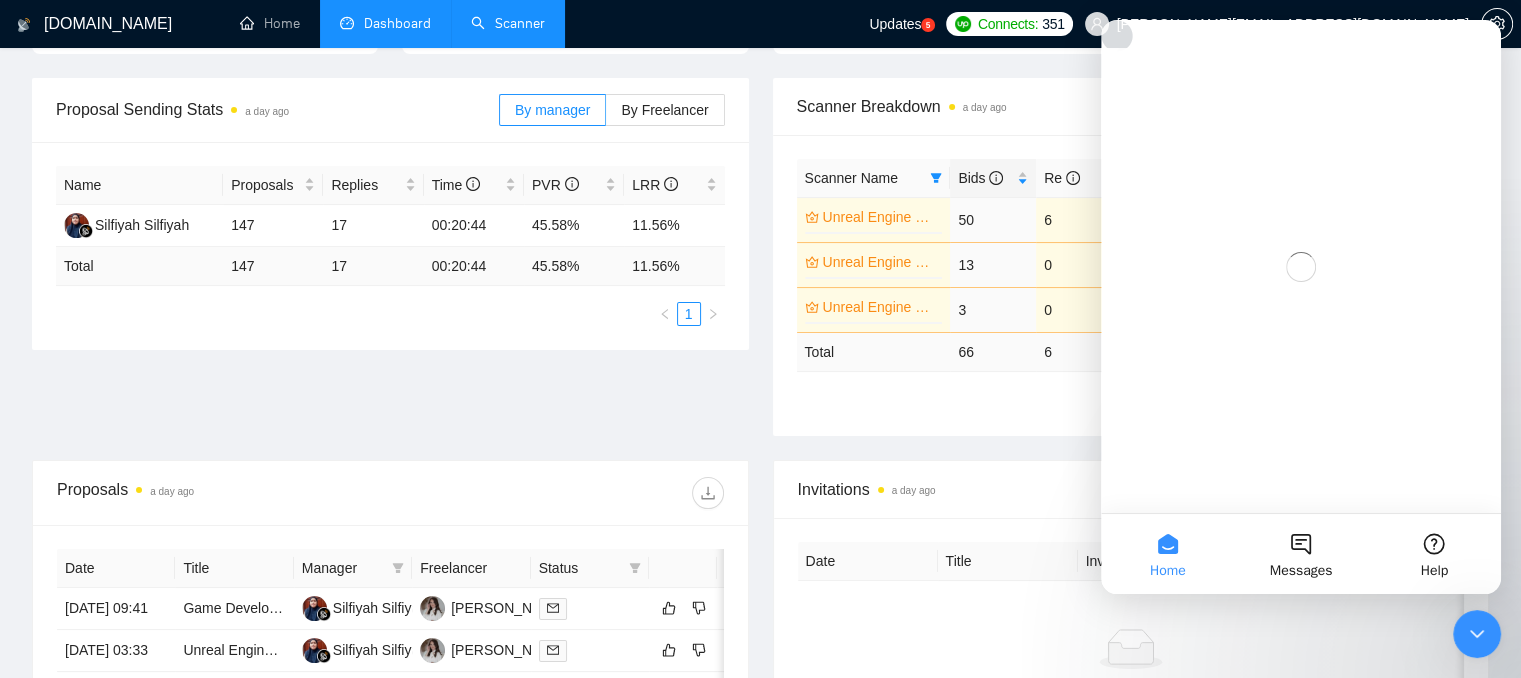 scroll, scrollTop: 0, scrollLeft: 0, axis: both 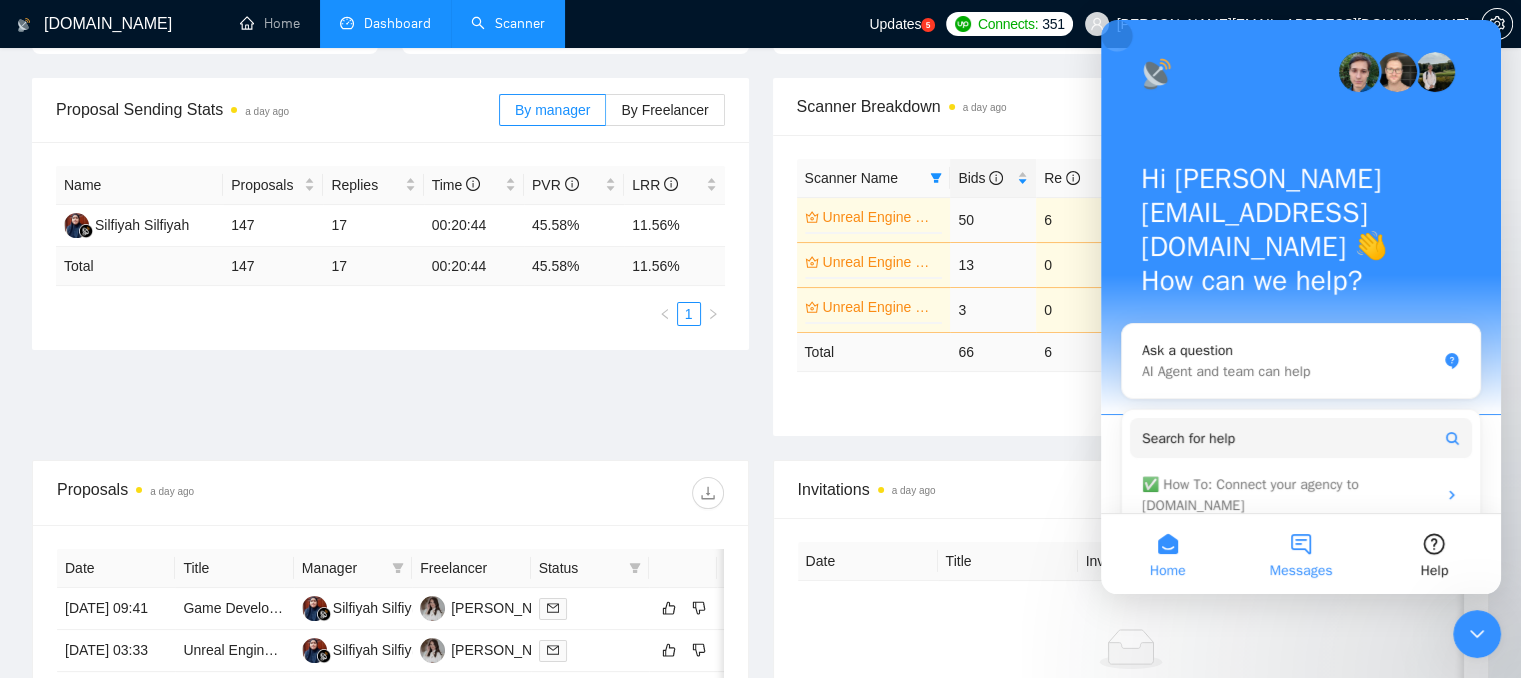 click on "Messages" at bounding box center (1300, 554) 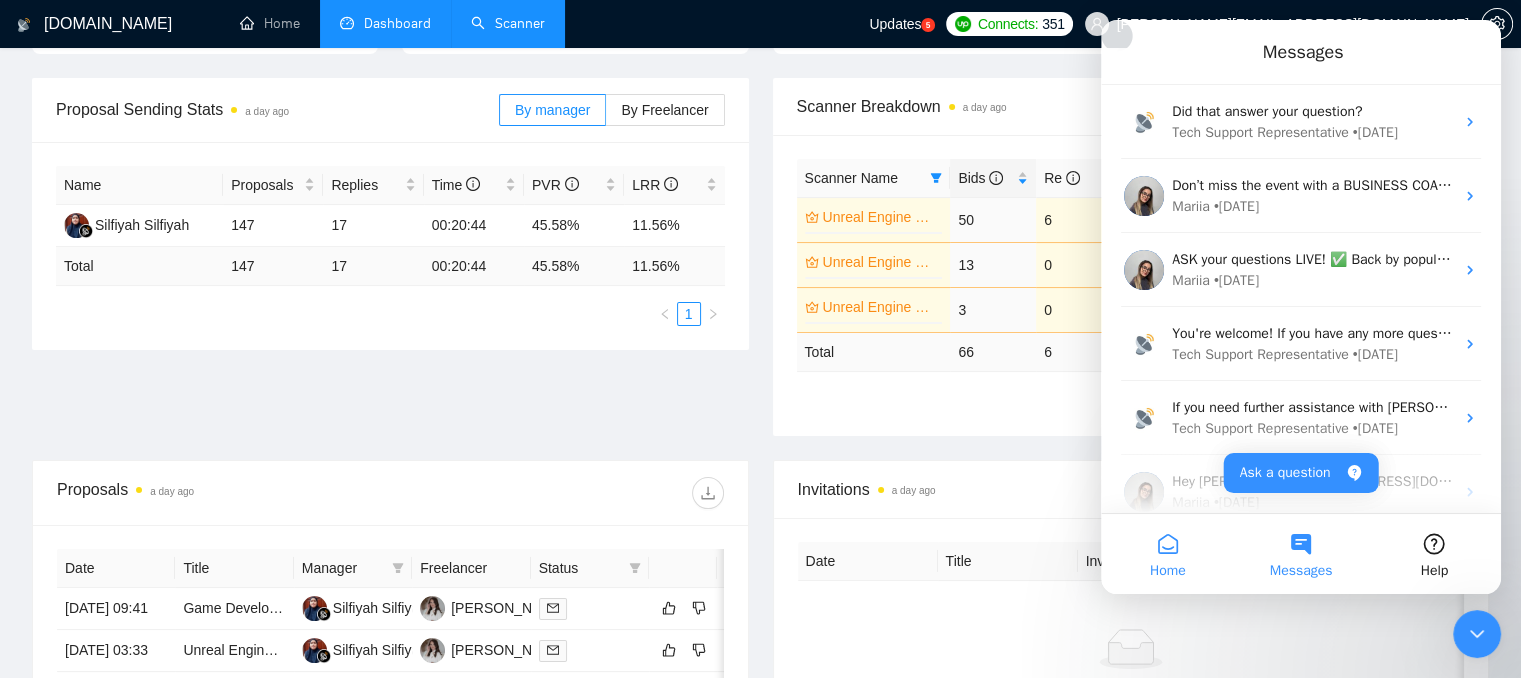 click on "Home" at bounding box center [1167, 554] 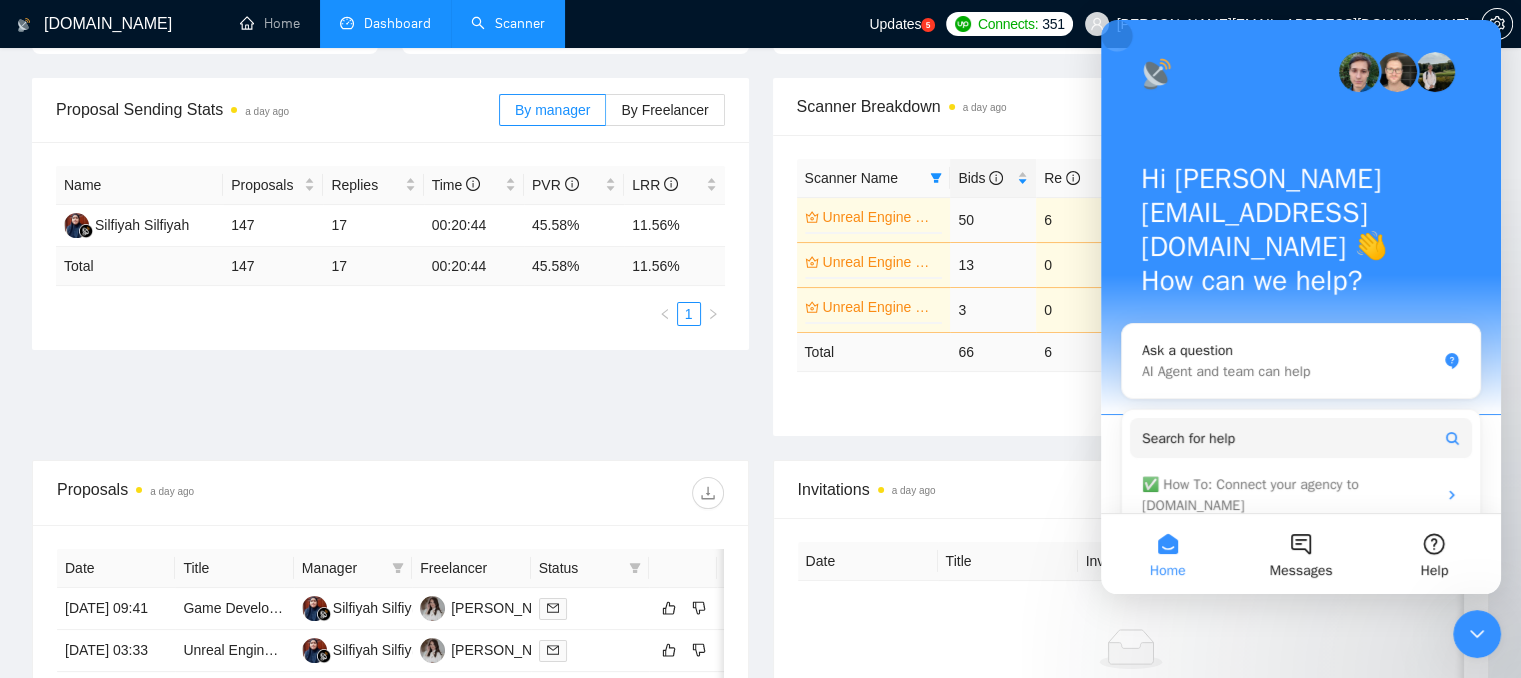 click on "Proposal Sending Stats a day ago By manager By Freelancer Name Proposals Replies Time   PVR   LRR   Silfiyah Silfiyah 147 17 00:20:44 45.58% 11.56% Total 147 17 00:20:44 45.58 % 11.56 % 1 Scanner Breakdown a day ago Scanner Name Bids   Re   PVR   LRR   CPR   Score   Unreal Engine Classic Fixed Price 0% 50 6 44.00% 12.00% $30.43 46.35% Unreal Engine Classic 45+ 0% 13 0 30.77% 0.00% $0.00 0.00% Unreal Engine Classic 35-45 0% 3 0 33.33% 0.00% $0.00 0.00% Total 66 6 40.91 % 9.09 % $ 30.43 46.35 % 1 New" at bounding box center [760, 269] 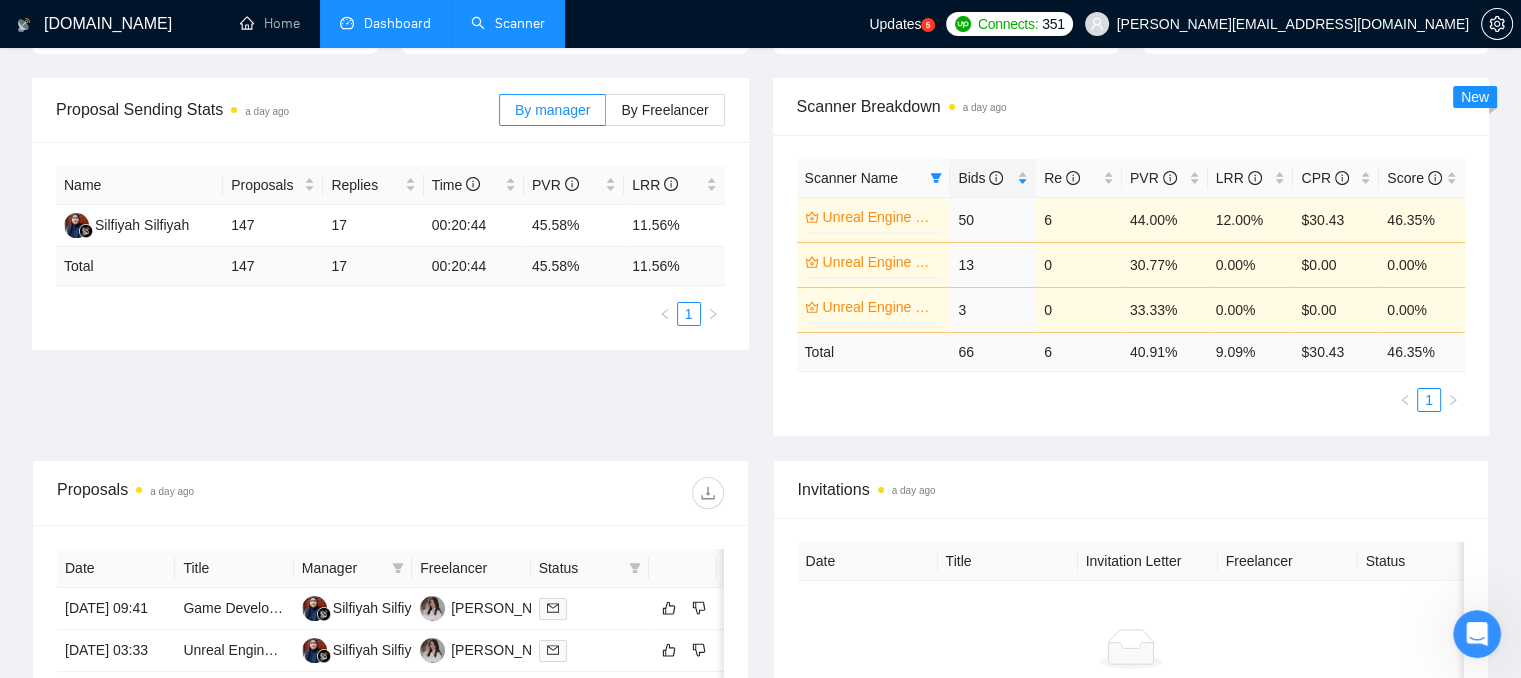scroll, scrollTop: 0, scrollLeft: 0, axis: both 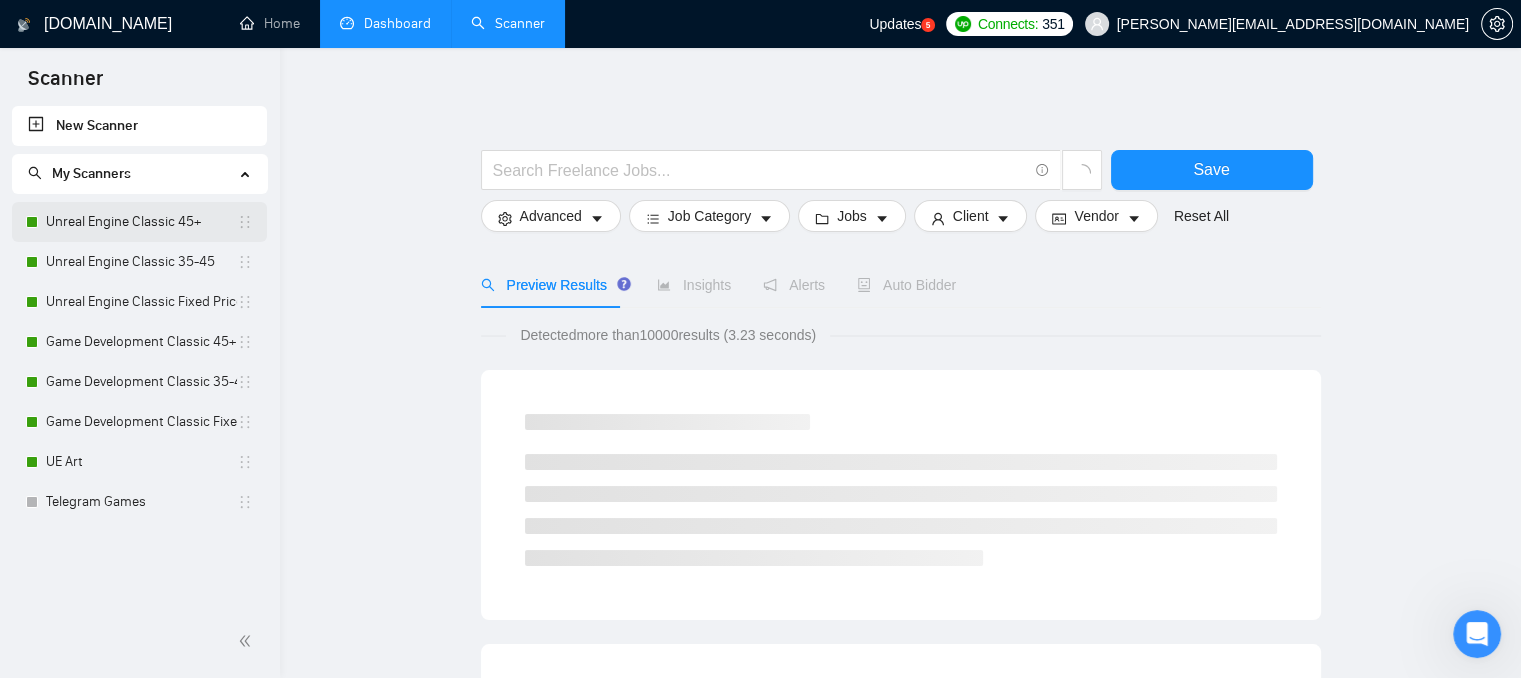 click on "Unreal Engine Classic 45+" at bounding box center (141, 222) 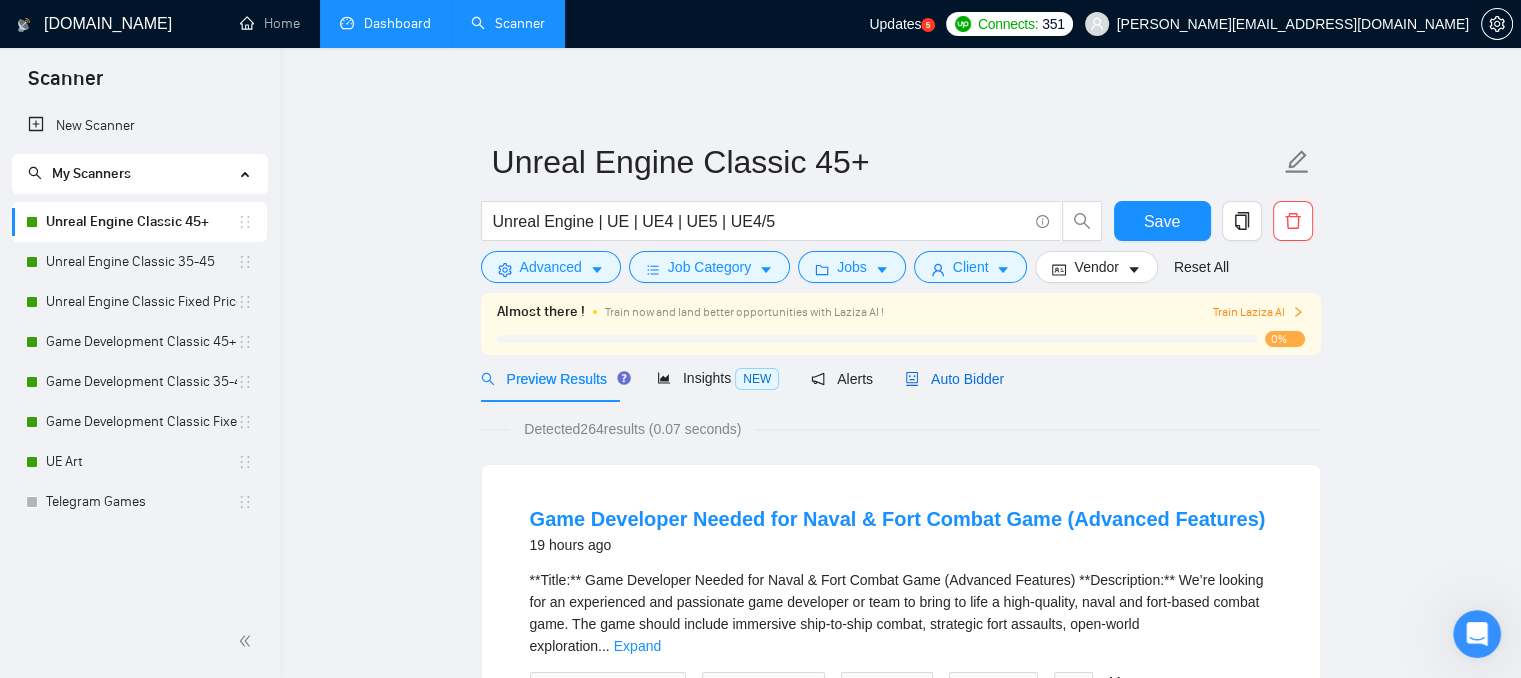click on "Auto Bidder" at bounding box center (954, 379) 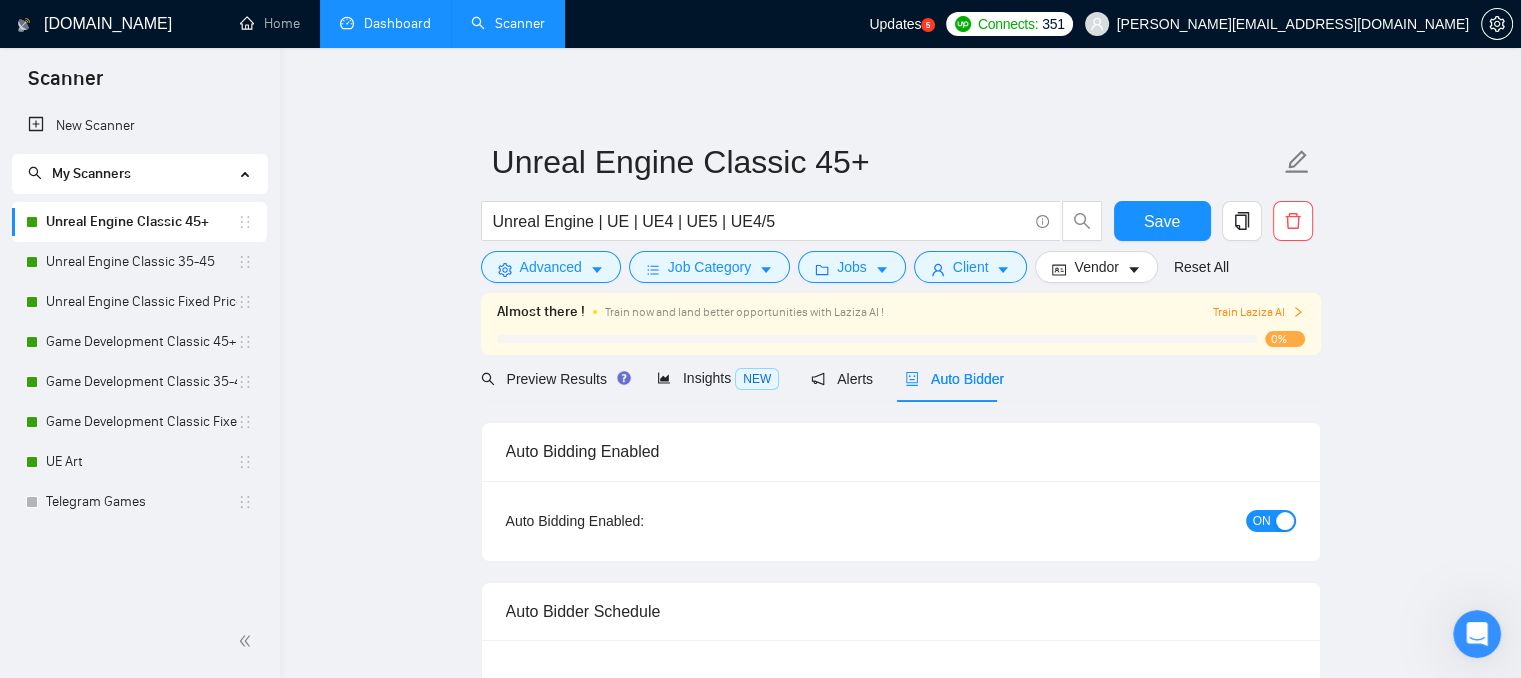 type 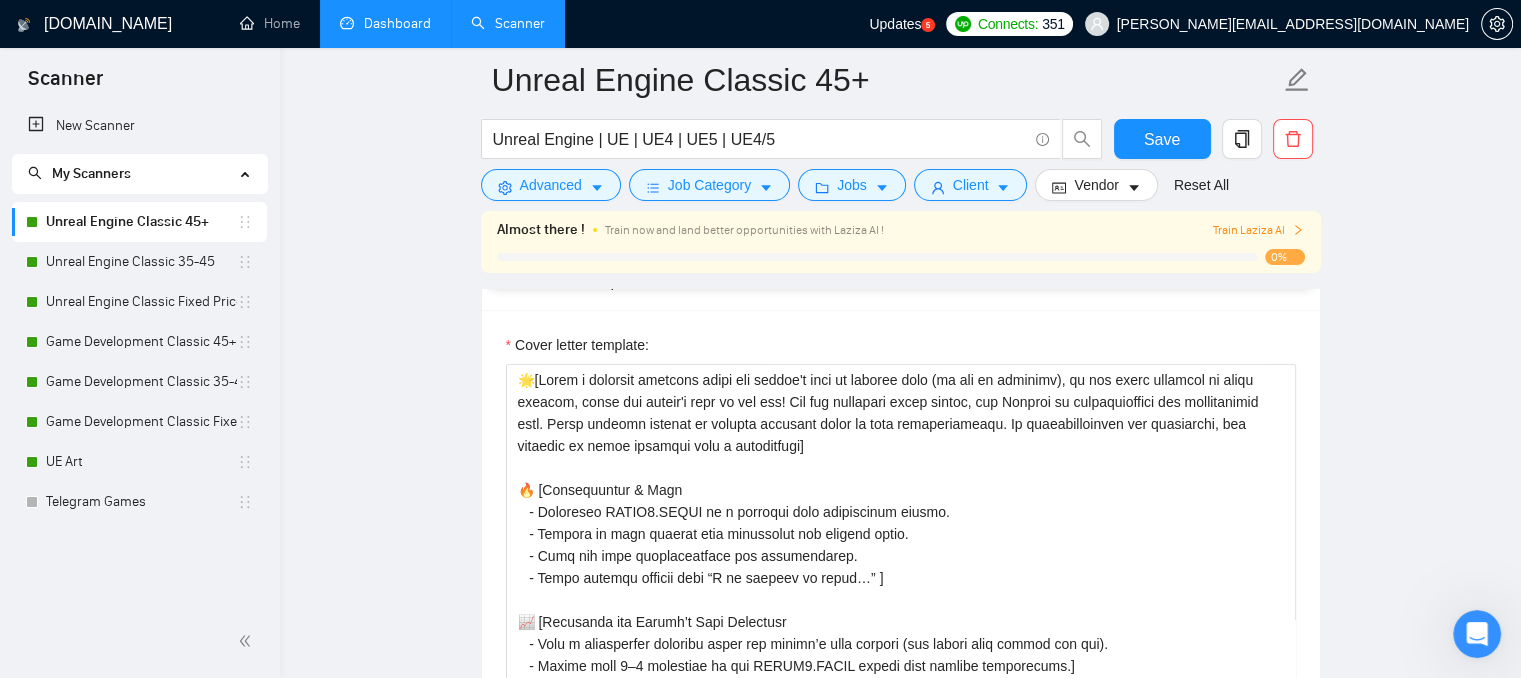 scroll, scrollTop: 1900, scrollLeft: 0, axis: vertical 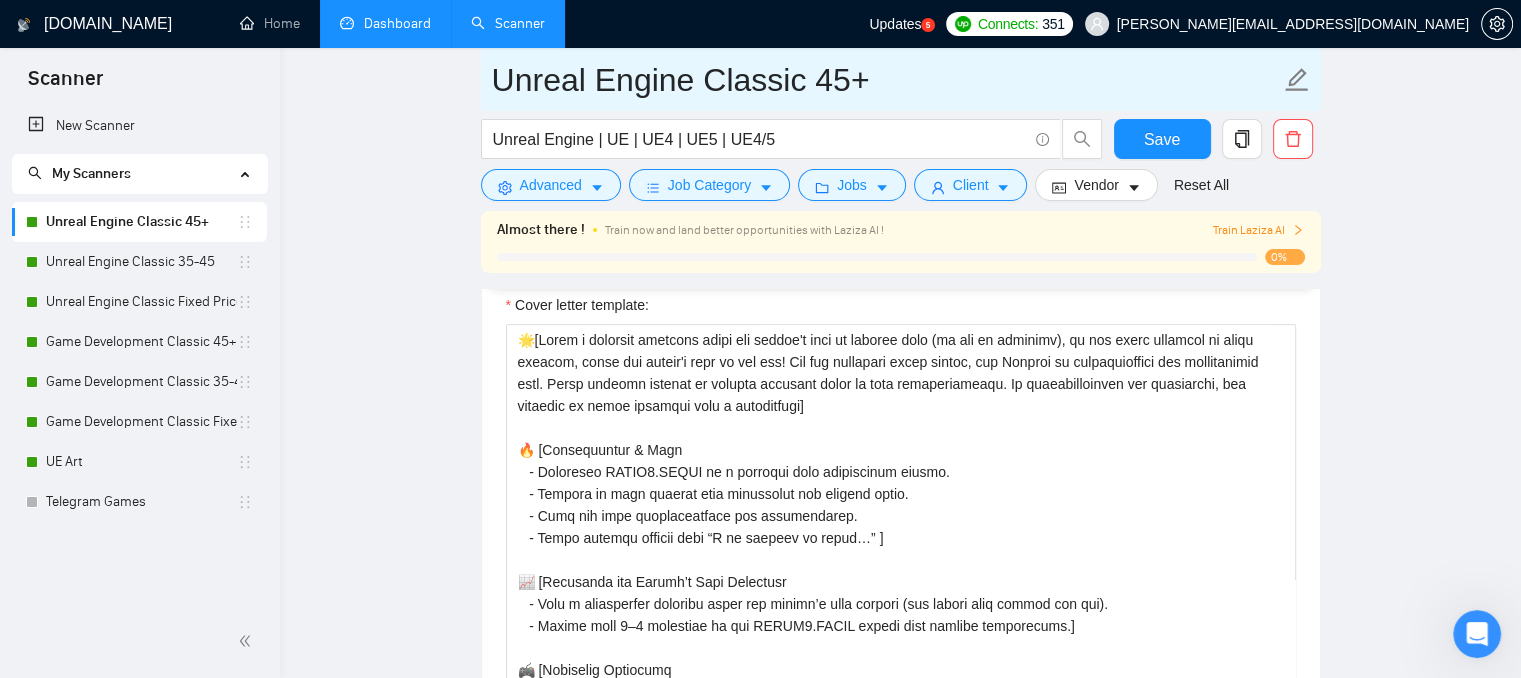 click on "Unreal Engine Classic 45+" at bounding box center [886, 80] 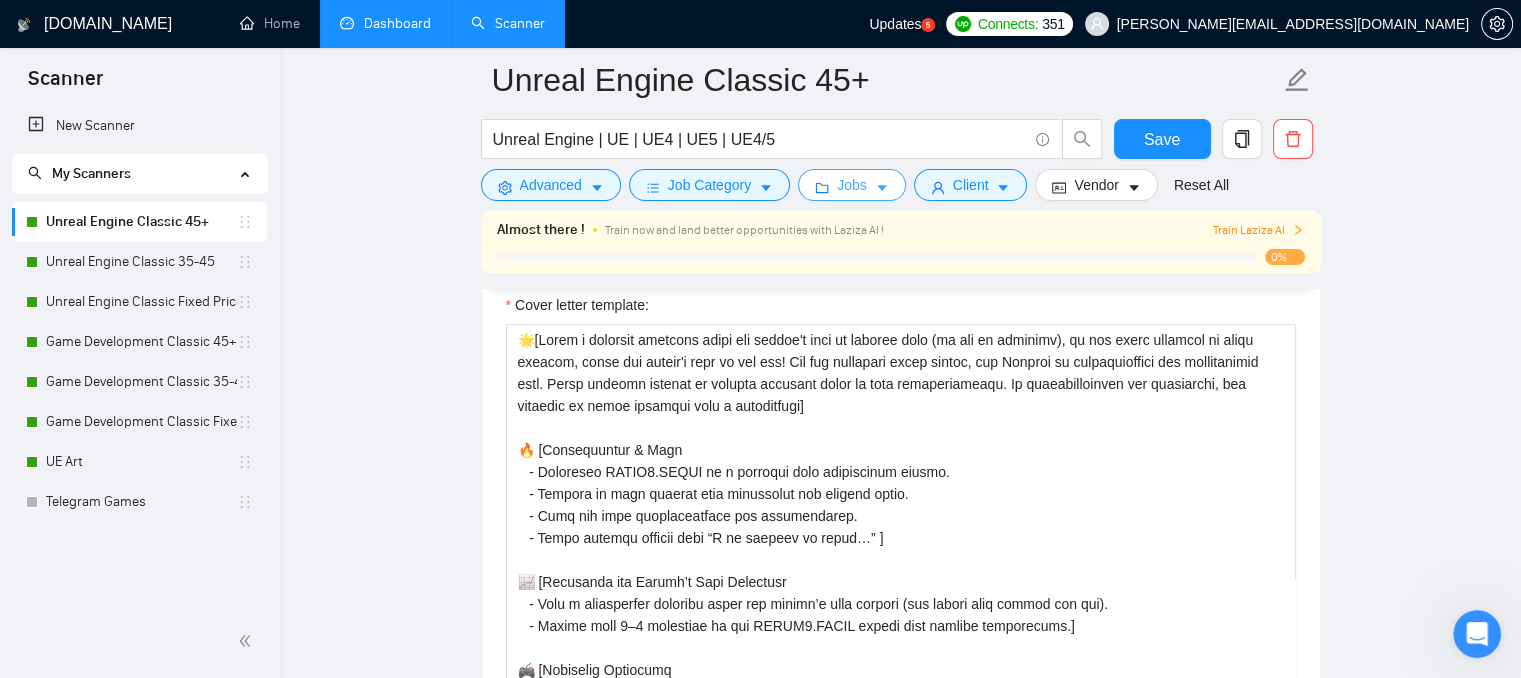 click on "Jobs" at bounding box center (852, 185) 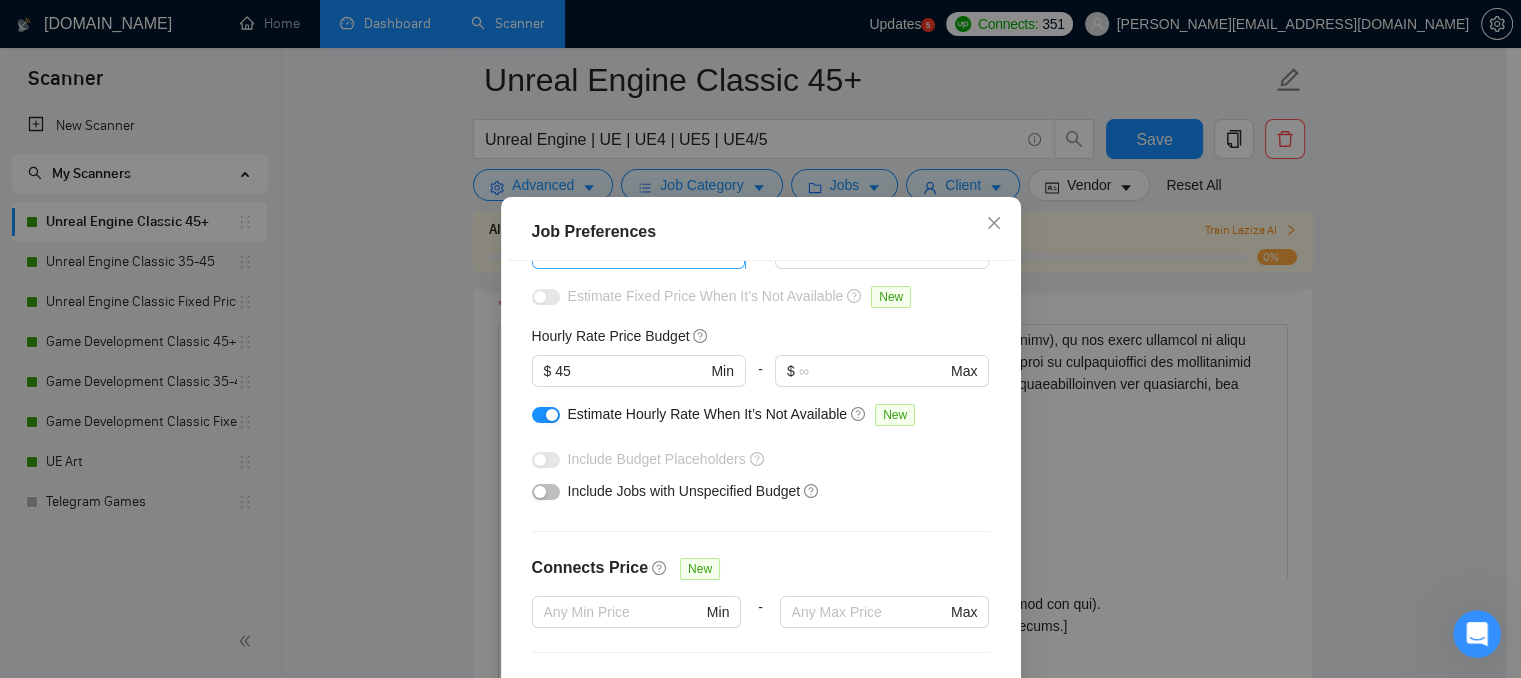 scroll, scrollTop: 200, scrollLeft: 0, axis: vertical 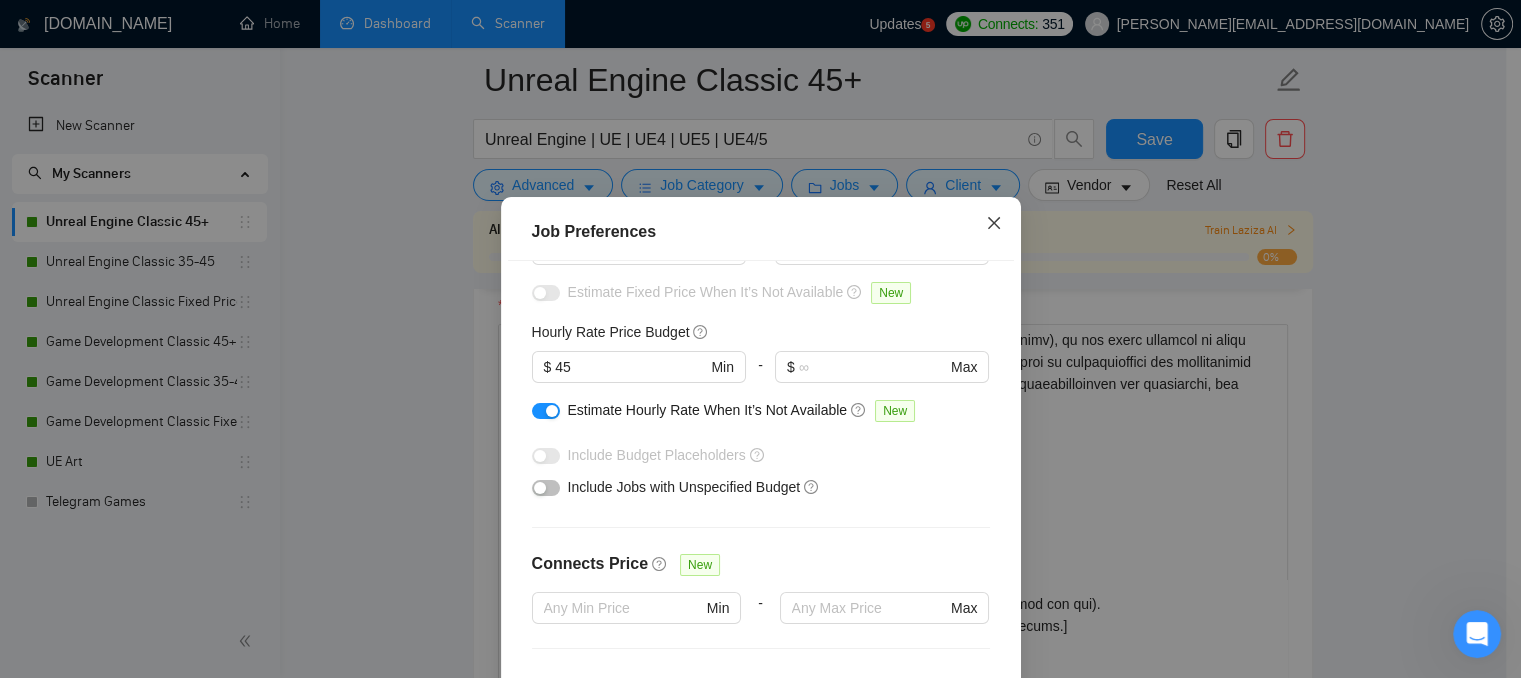 click at bounding box center [994, 224] 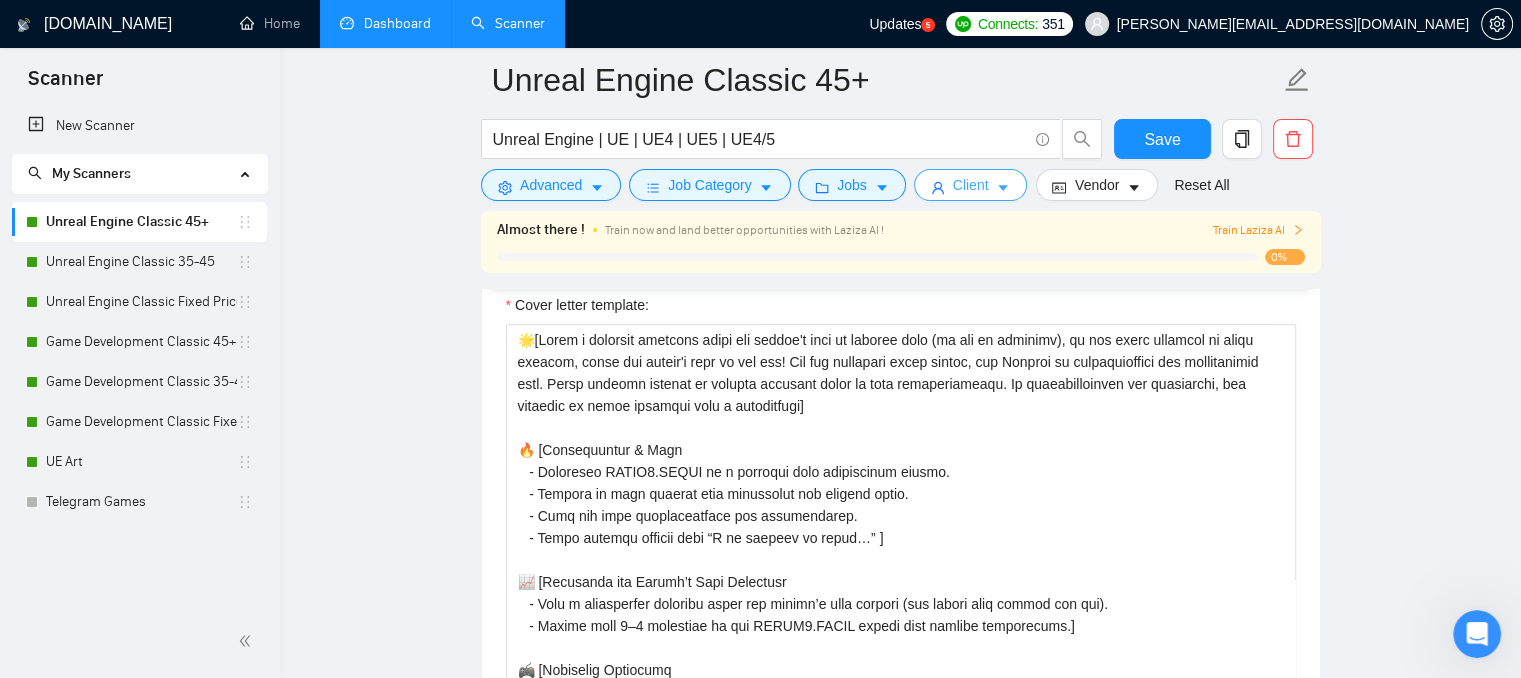click on "Client" at bounding box center [971, 185] 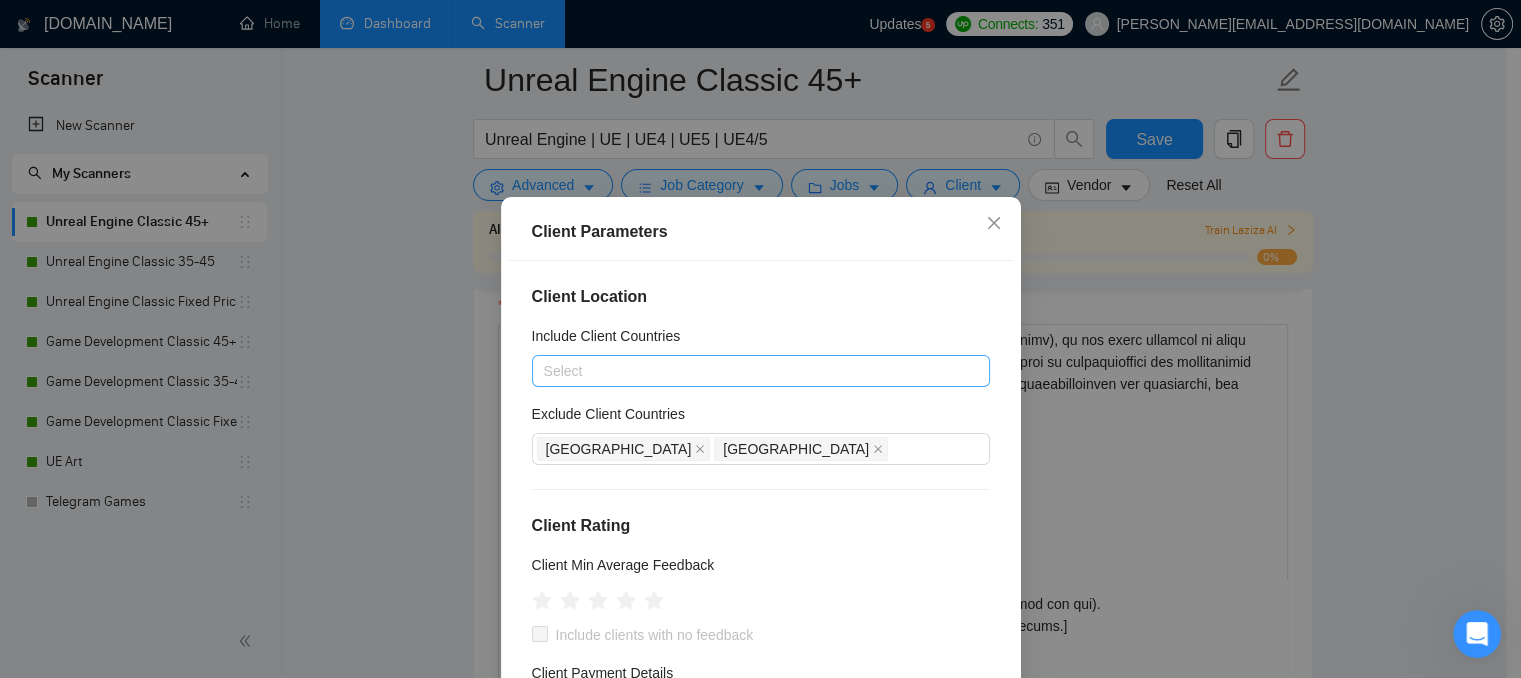 click at bounding box center (751, 371) 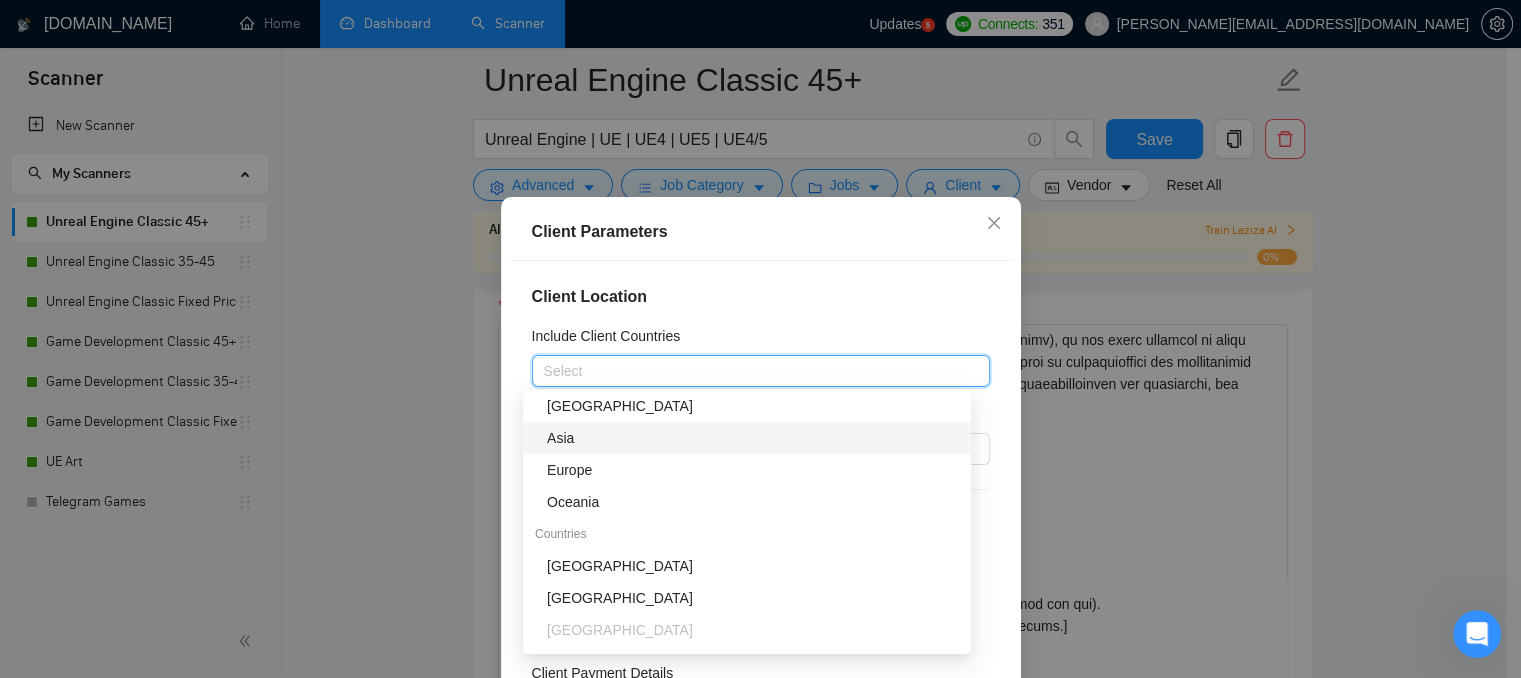 scroll, scrollTop: 200, scrollLeft: 0, axis: vertical 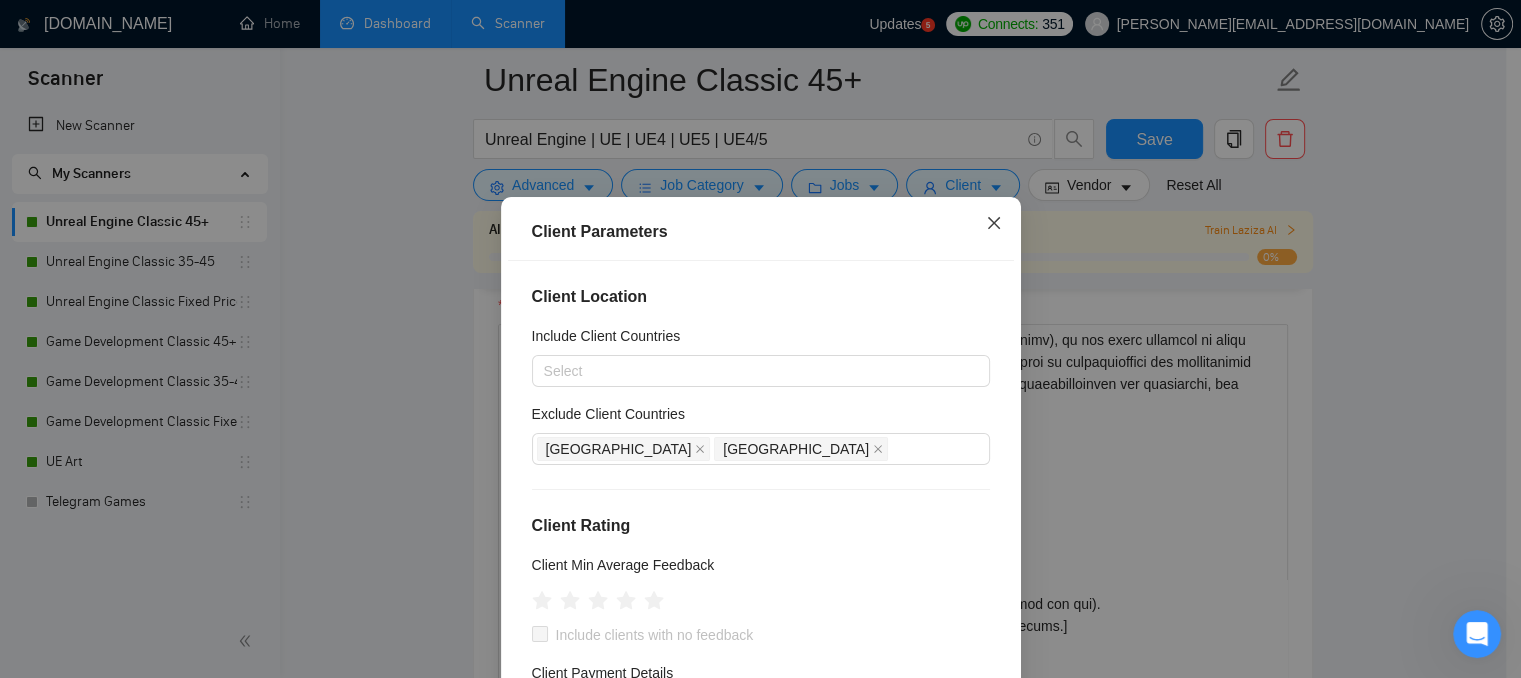 click 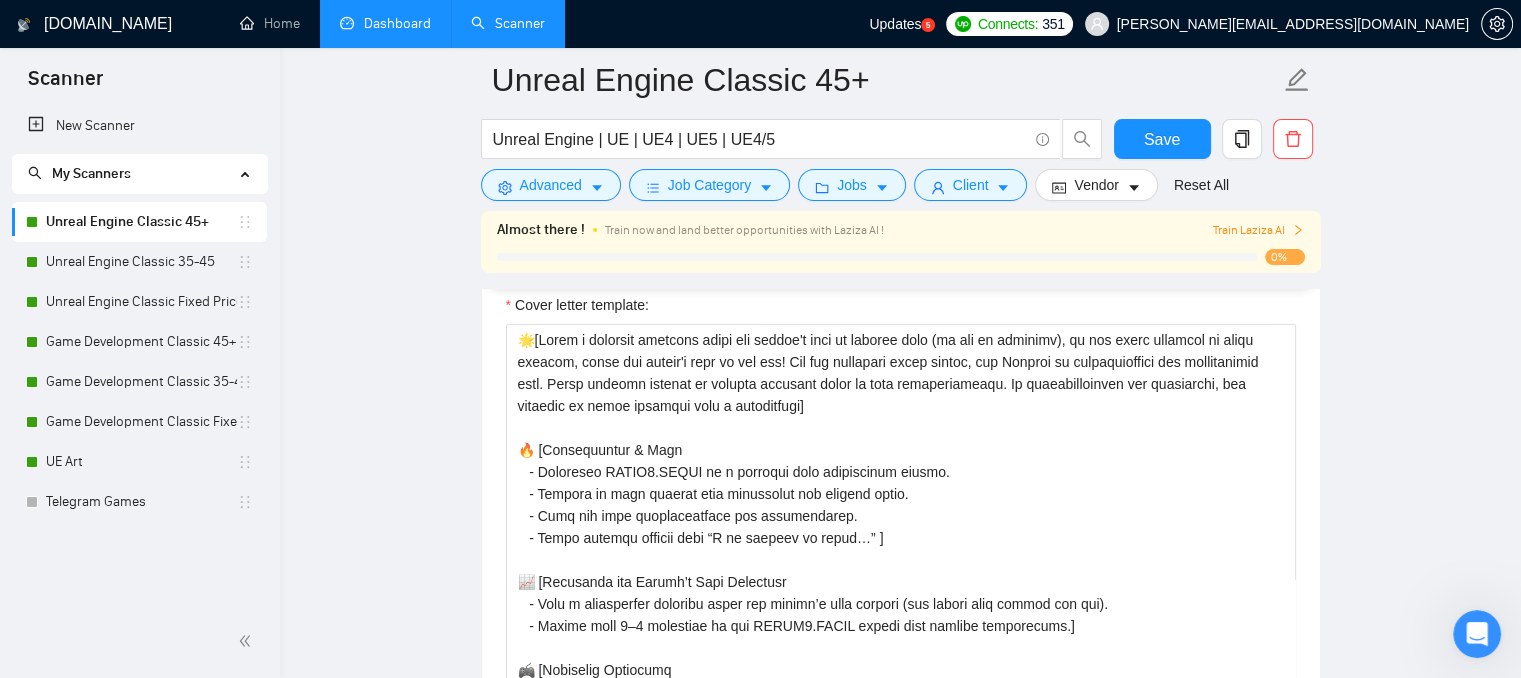 click on "Dashboard" at bounding box center [385, 23] 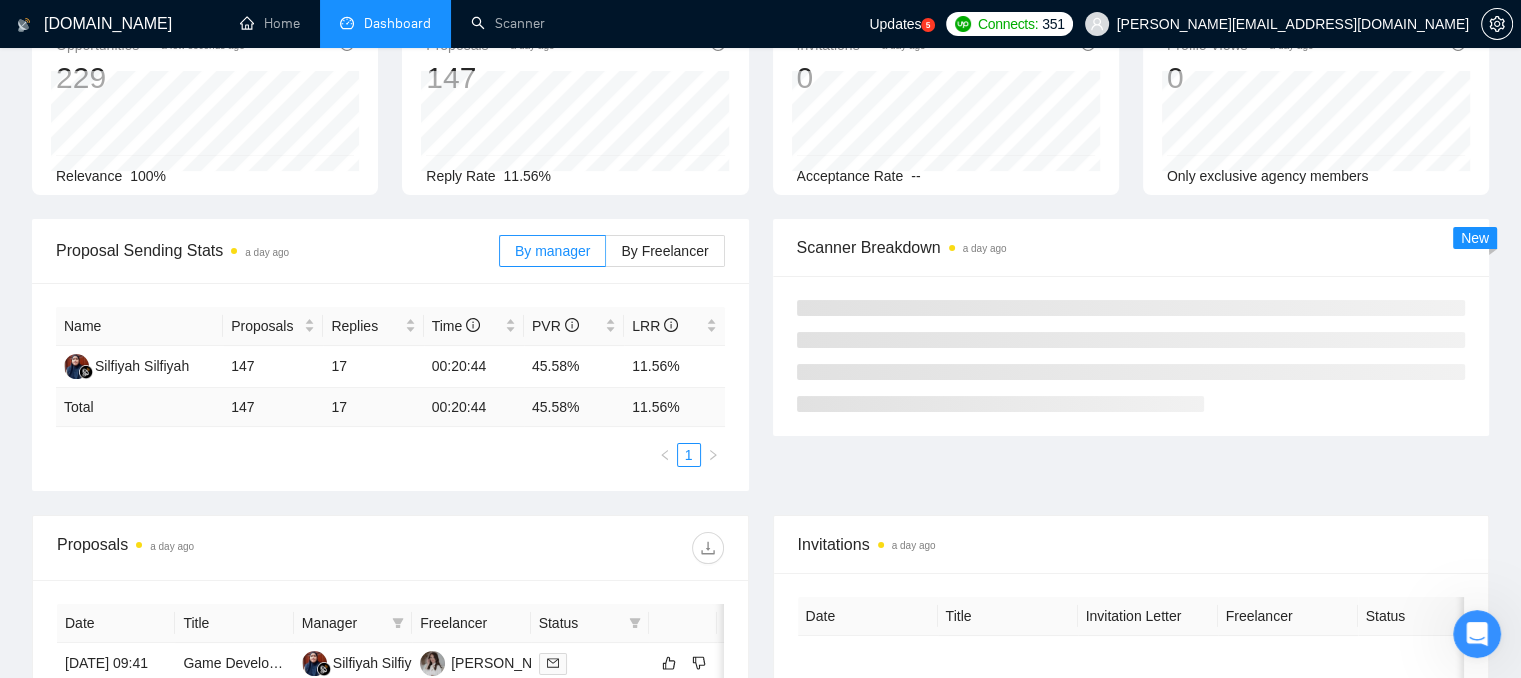 scroll, scrollTop: 320, scrollLeft: 0, axis: vertical 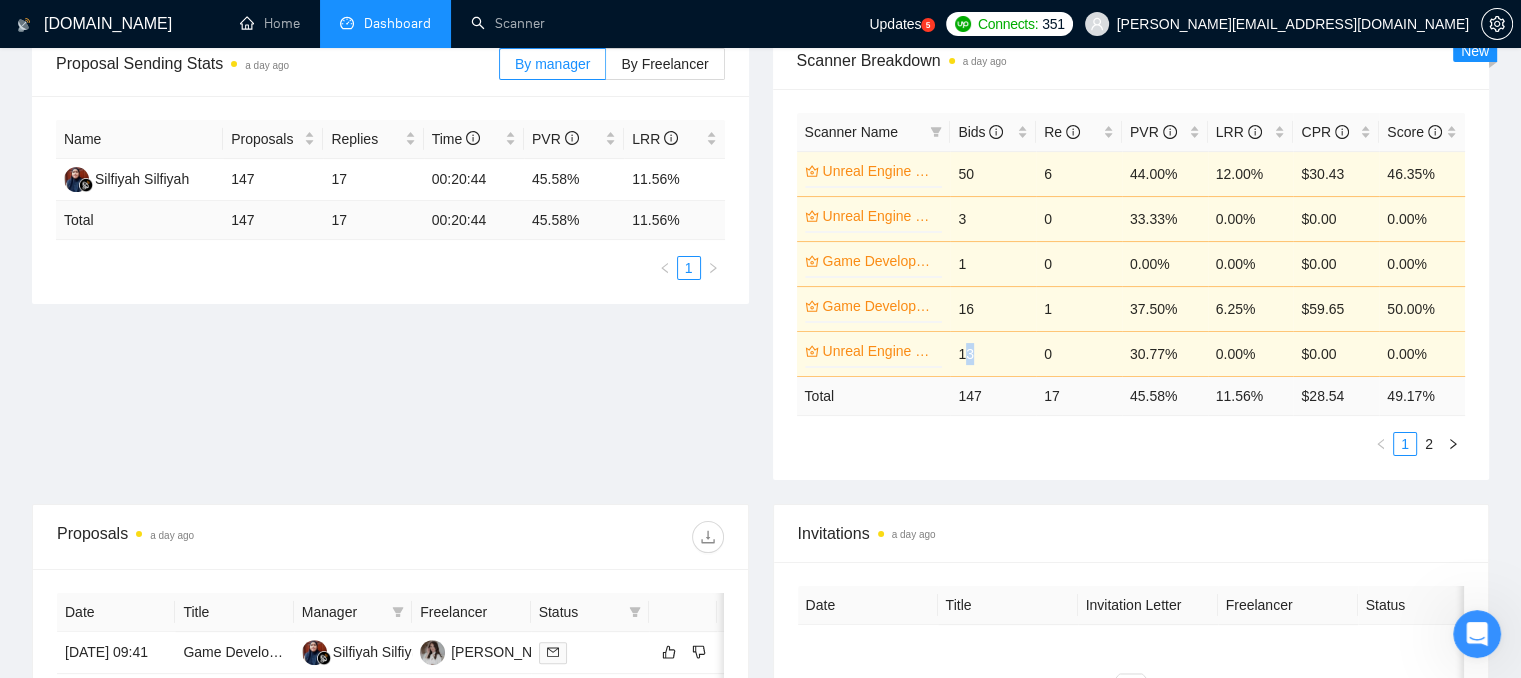 drag, startPoint x: 962, startPoint y: 356, endPoint x: 973, endPoint y: 356, distance: 11 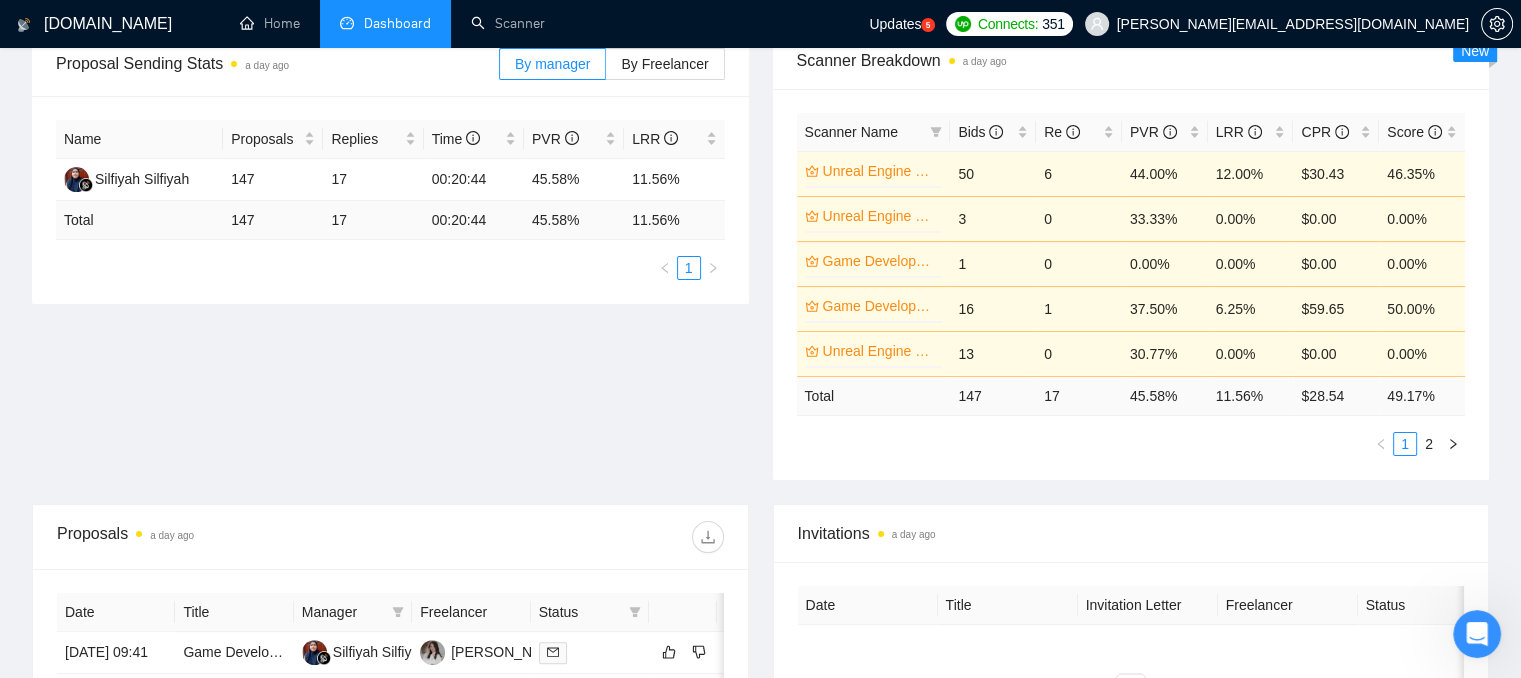 click on "0" at bounding box center [1079, 353] 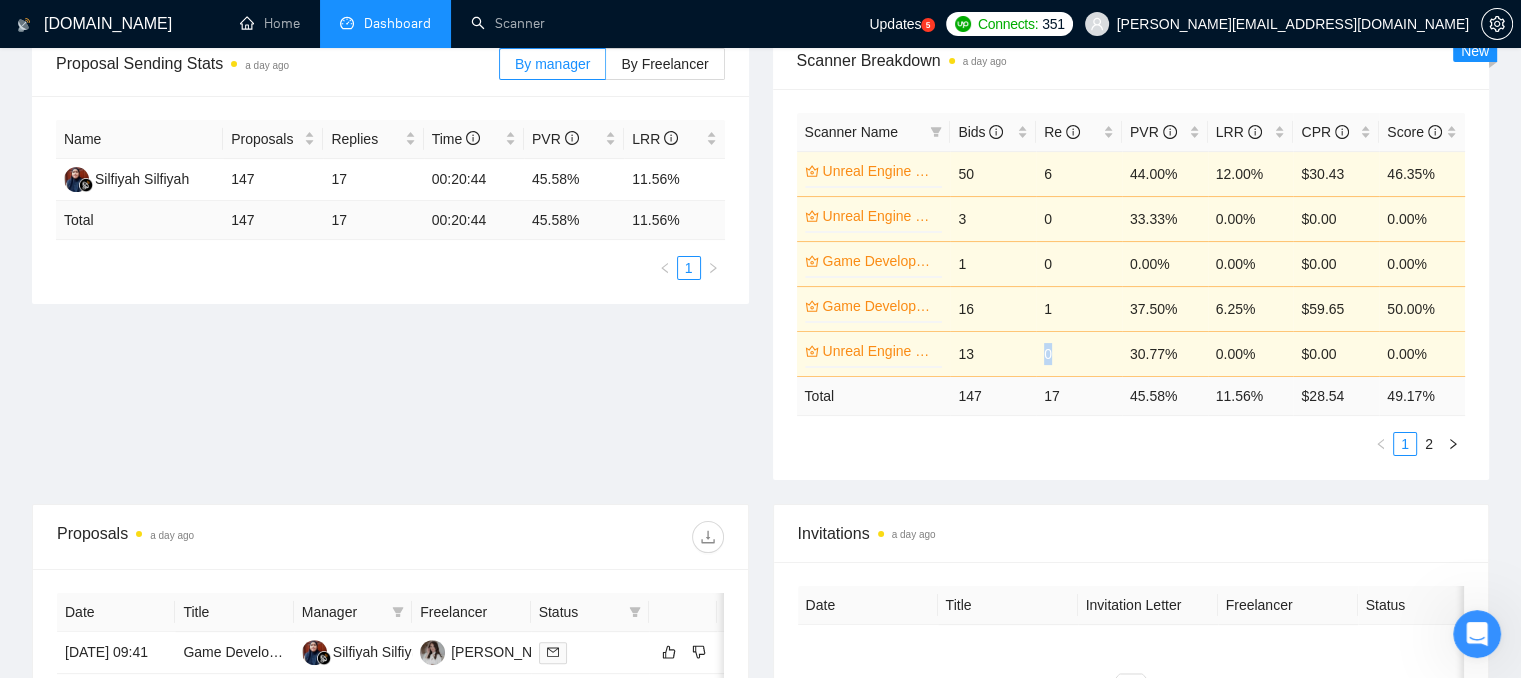 drag, startPoint x: 1056, startPoint y: 357, endPoint x: 1045, endPoint y: 359, distance: 11.18034 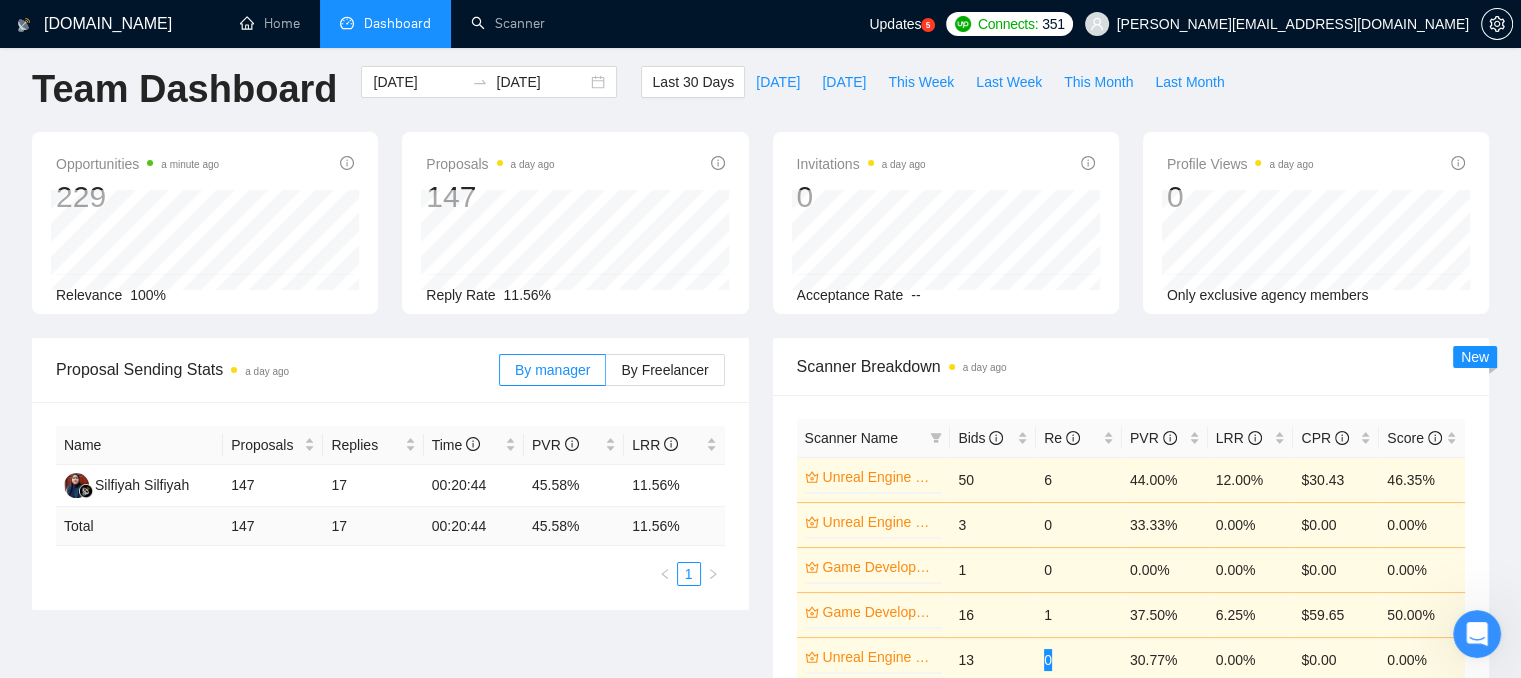 scroll, scrollTop: 0, scrollLeft: 0, axis: both 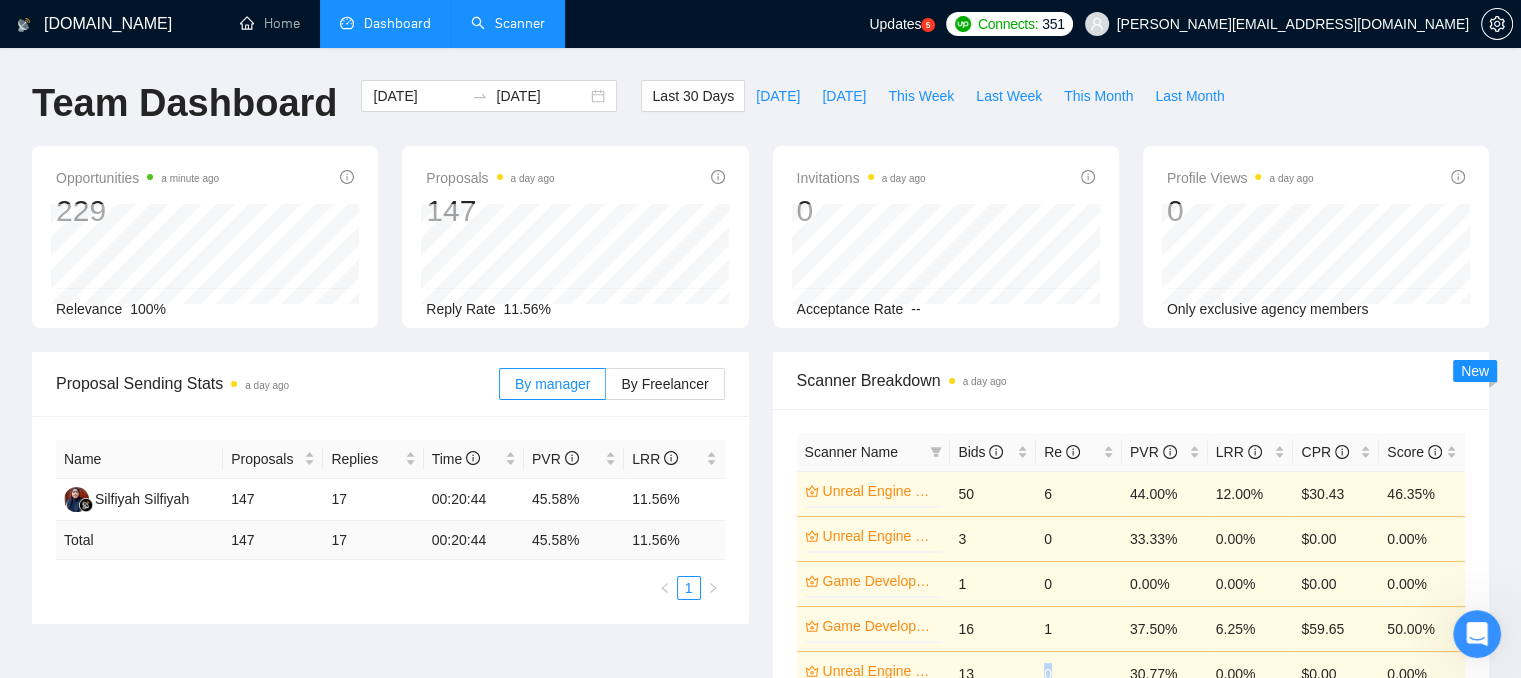 click on "Scanner" at bounding box center [508, 23] 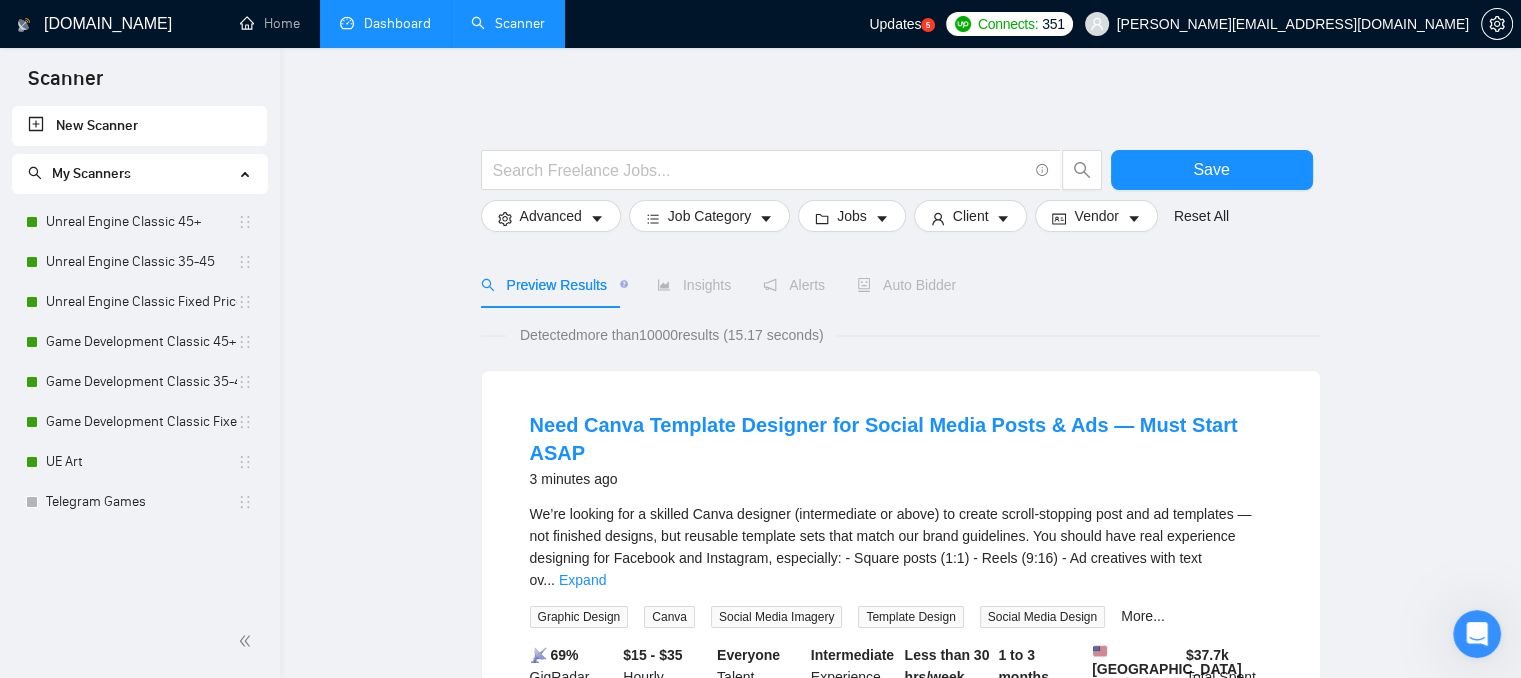 click on "Dashboard" at bounding box center [385, 23] 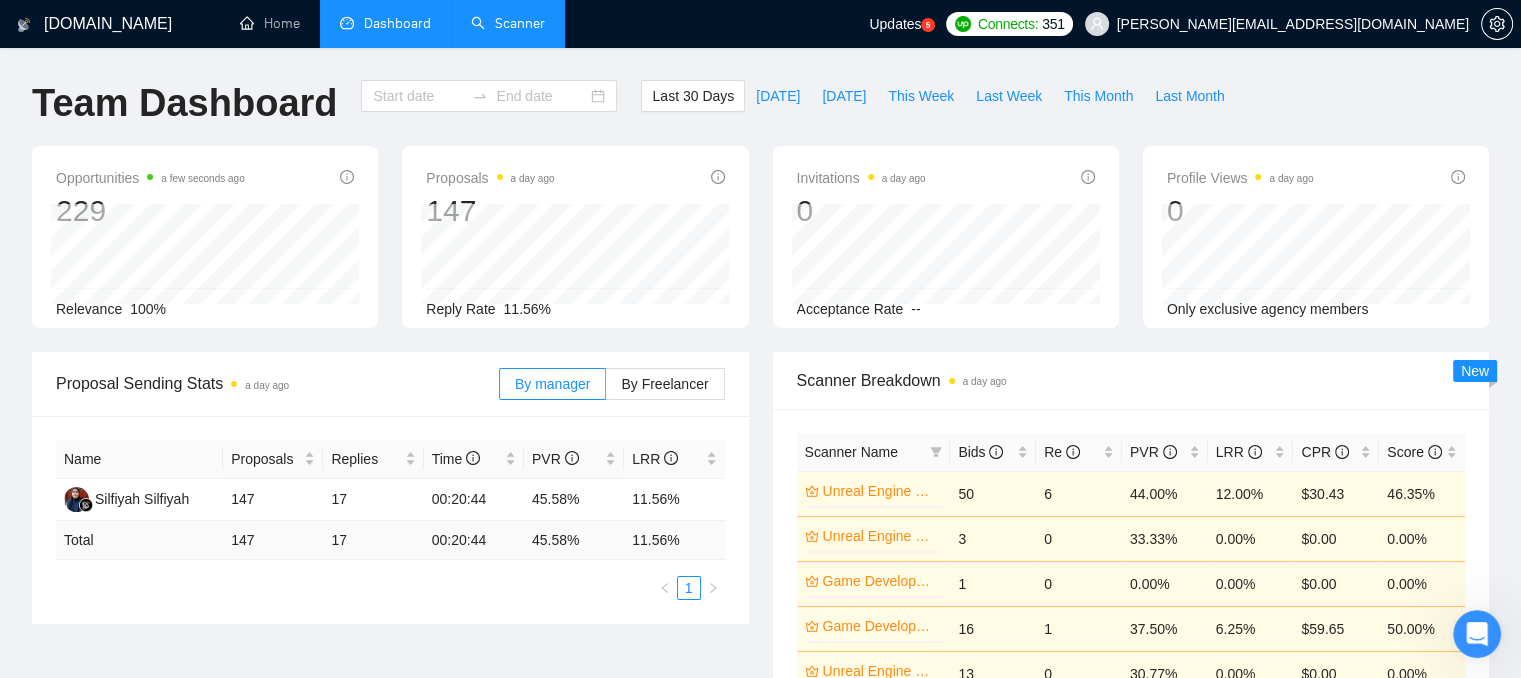type on "[DATE]" 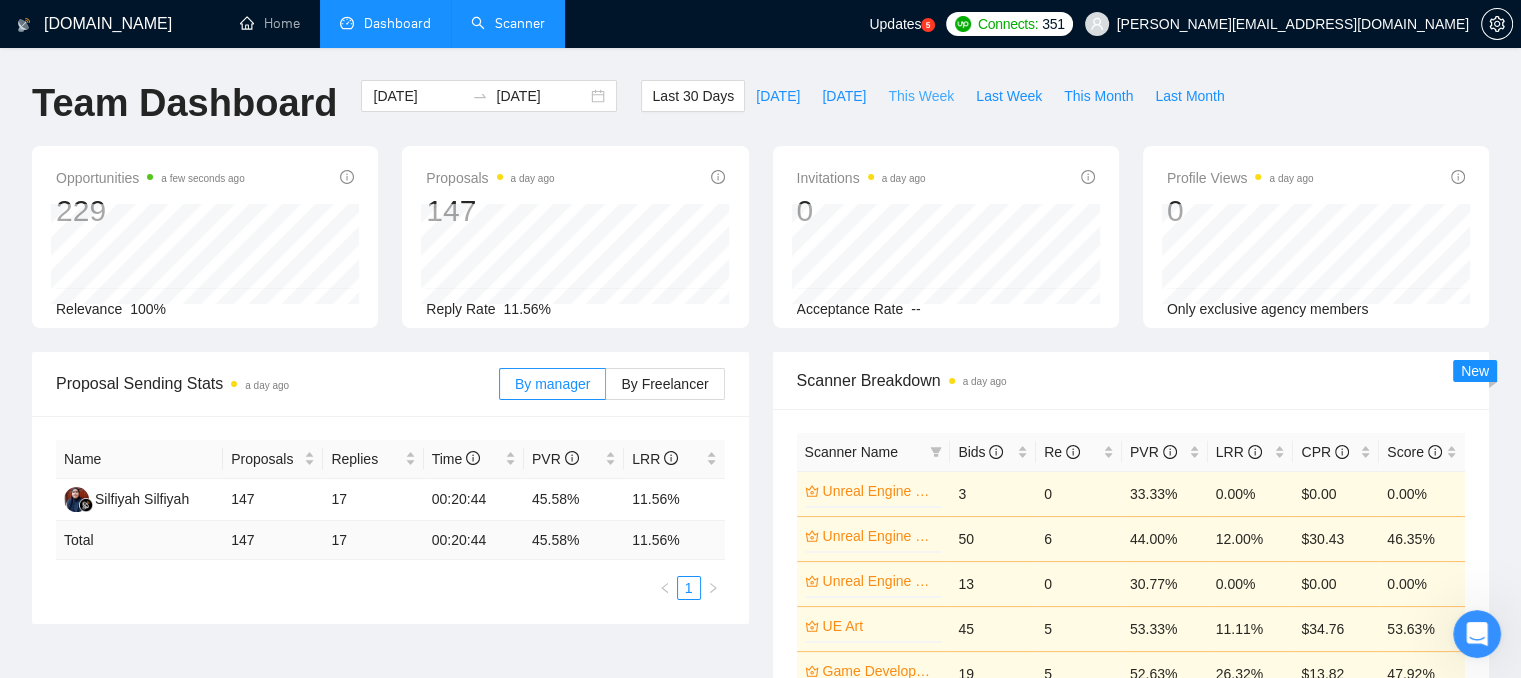 click on "This Week" at bounding box center (921, 96) 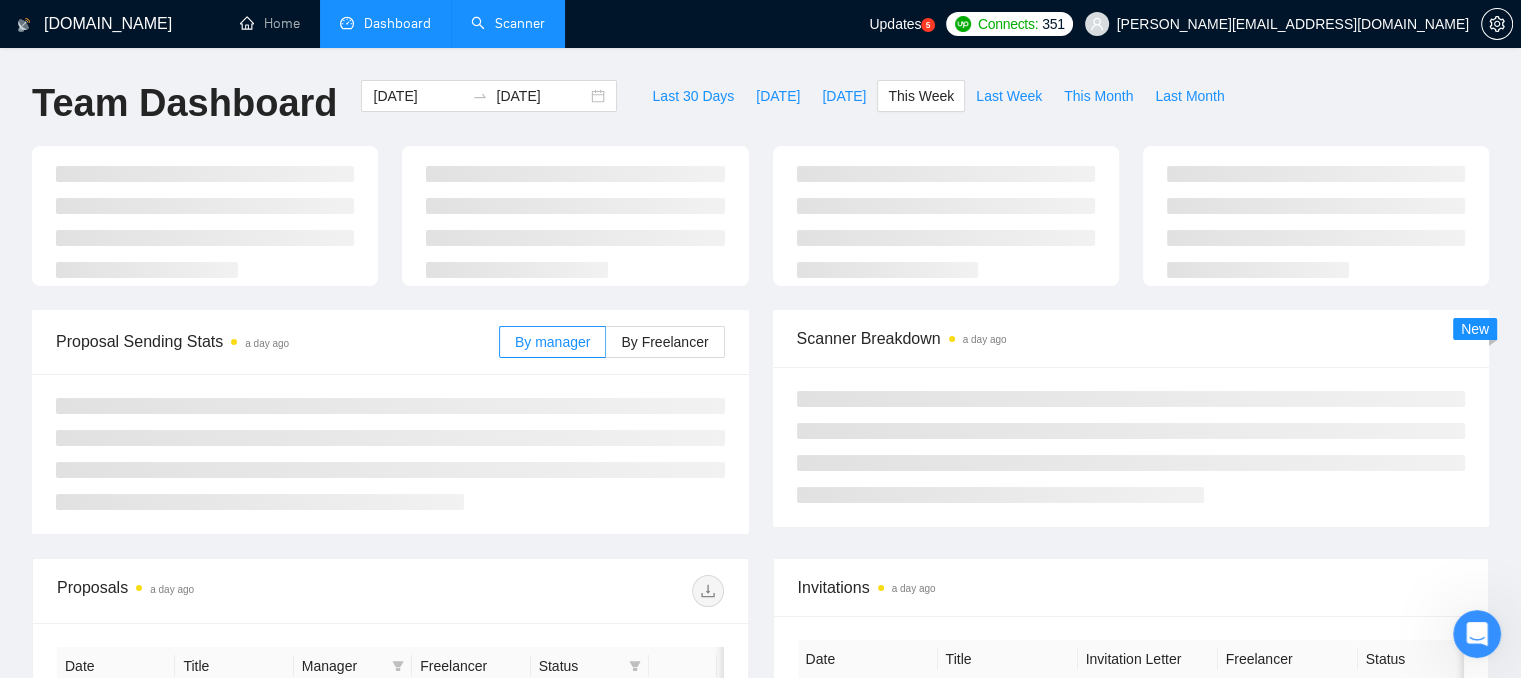 type on "[DATE]" 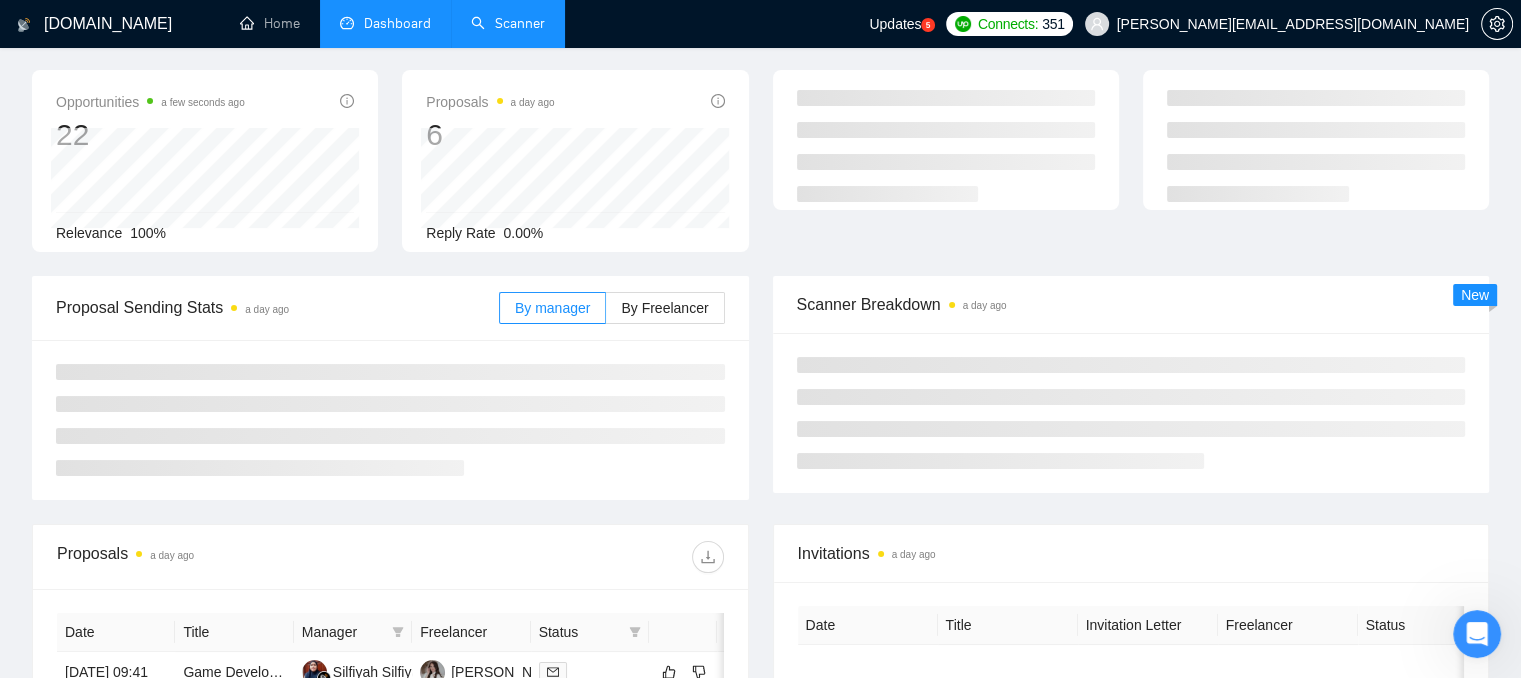 scroll, scrollTop: 200, scrollLeft: 0, axis: vertical 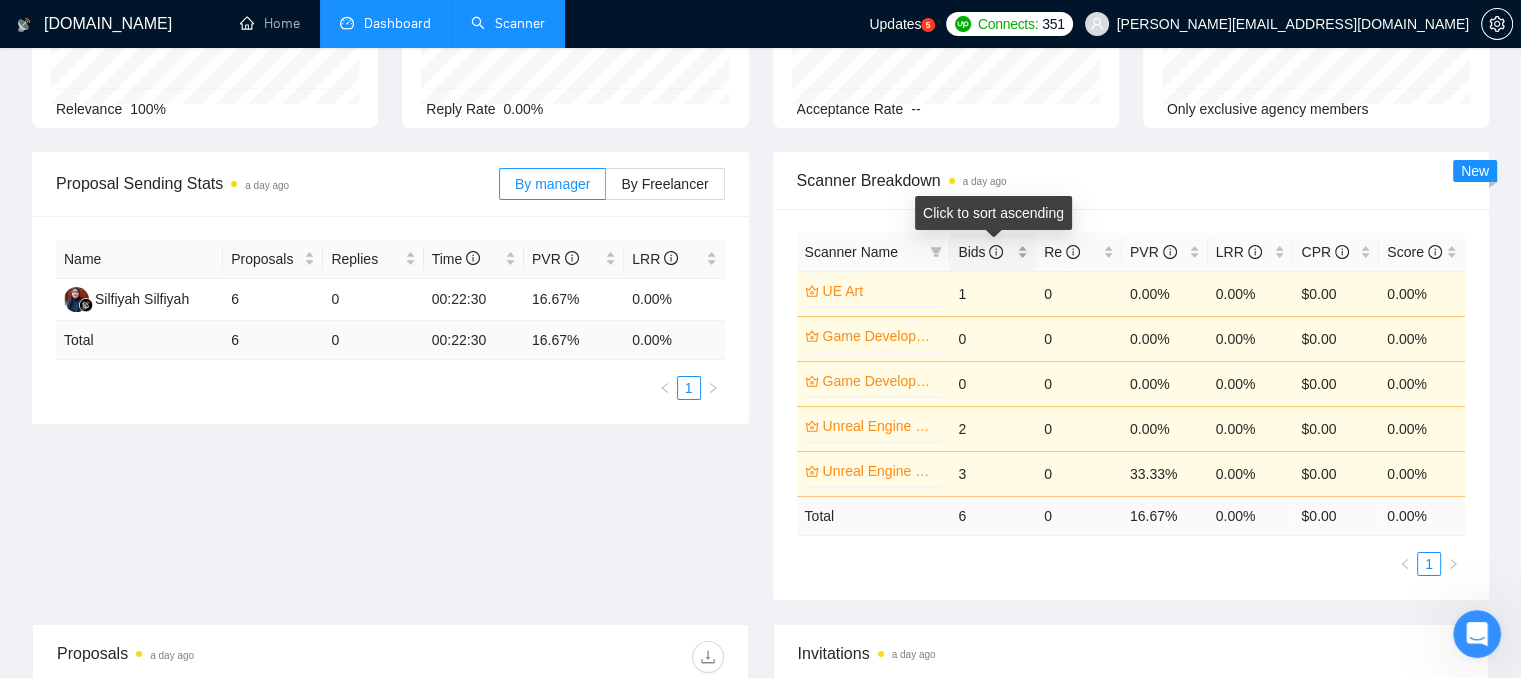 click on "Bids" at bounding box center (993, 252) 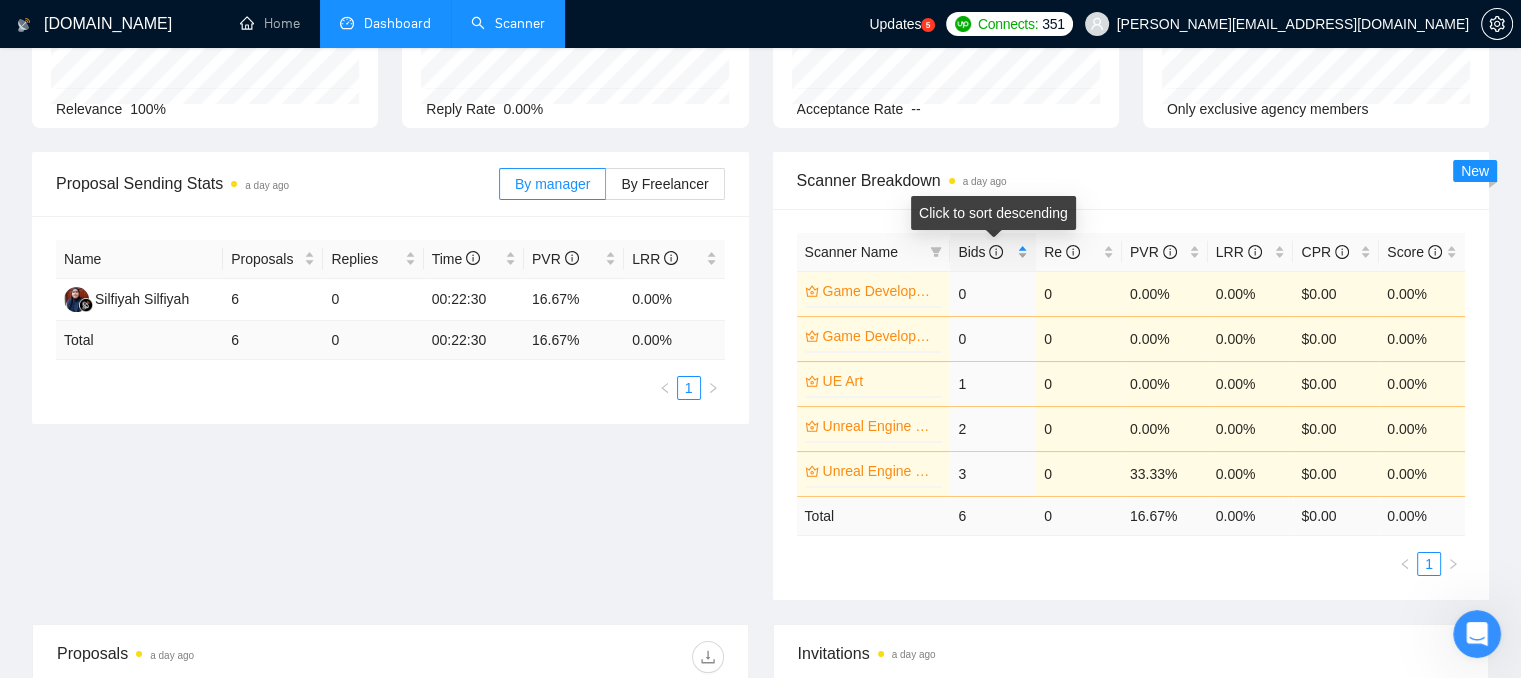 click on "Bids" at bounding box center [993, 252] 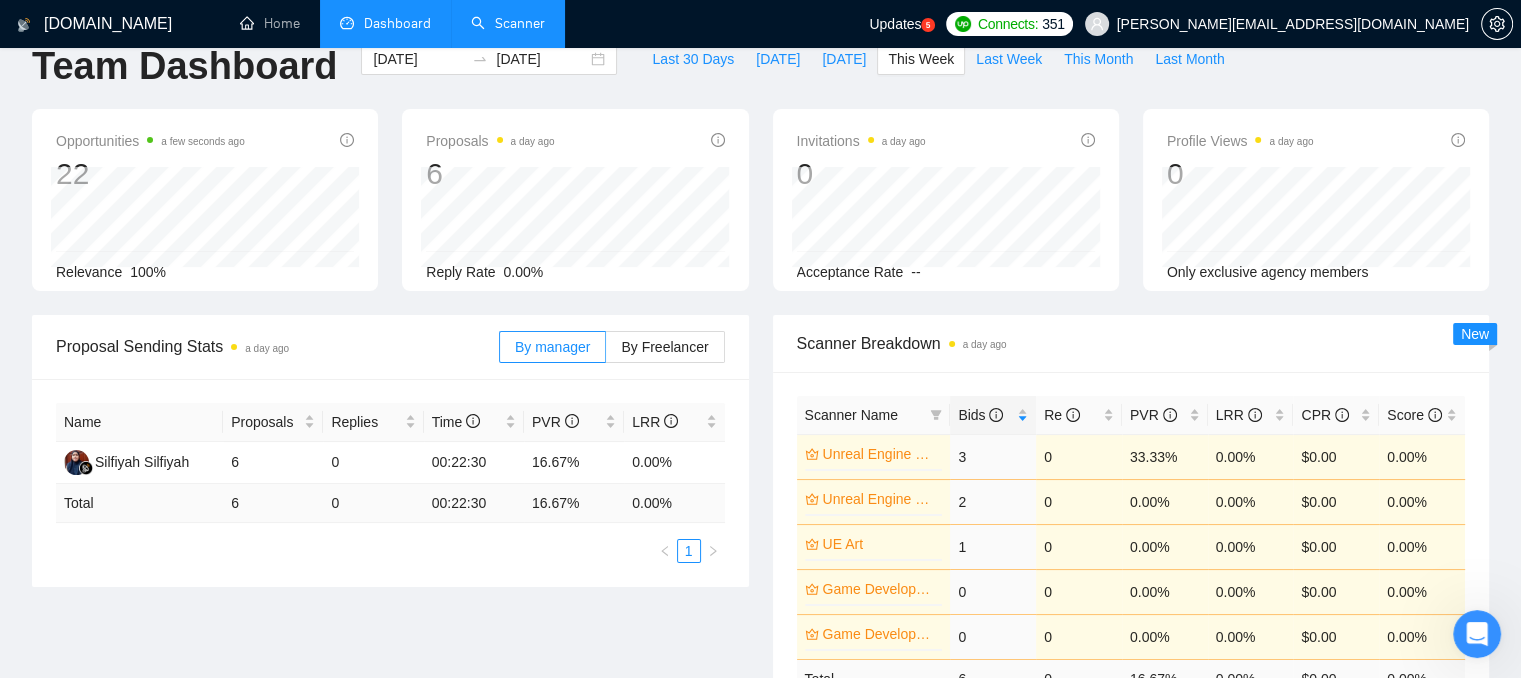 scroll, scrollTop: 0, scrollLeft: 0, axis: both 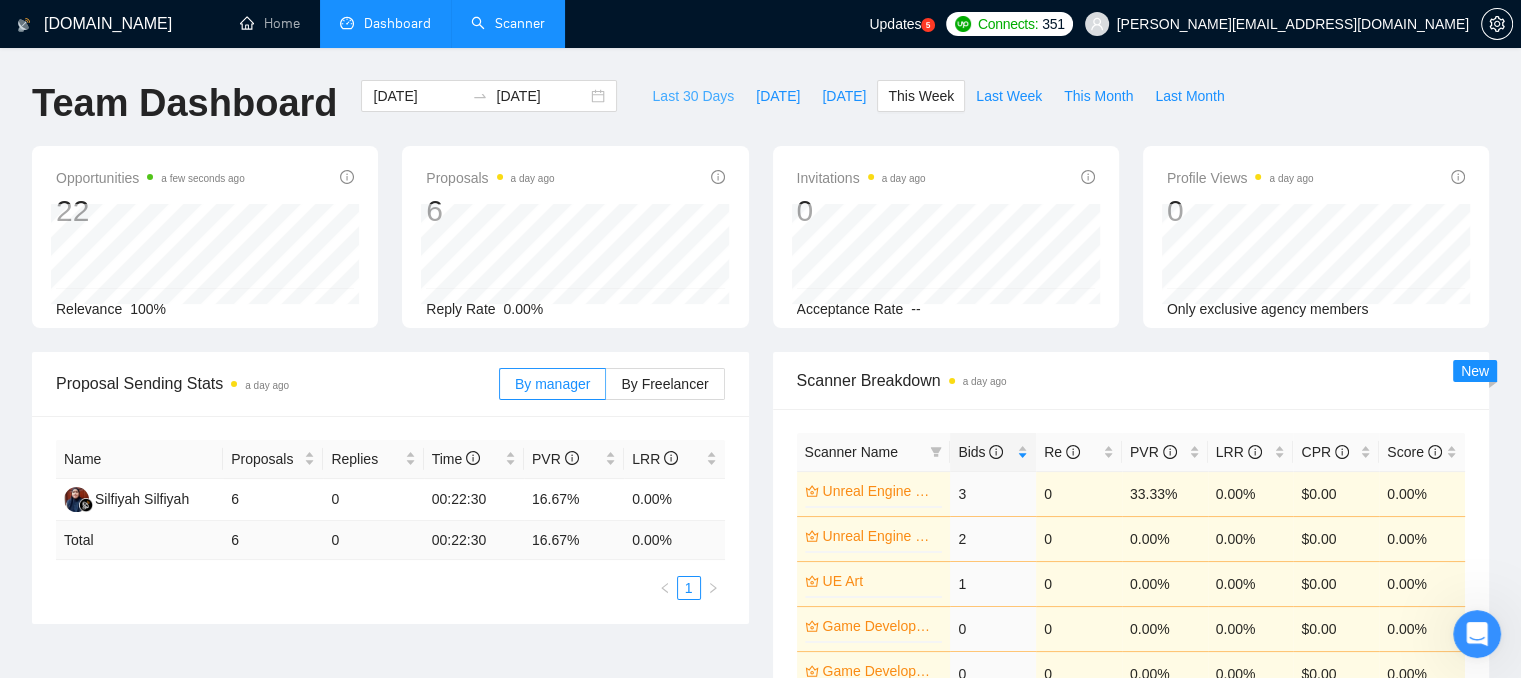 click on "Last 30 Days" at bounding box center [693, 96] 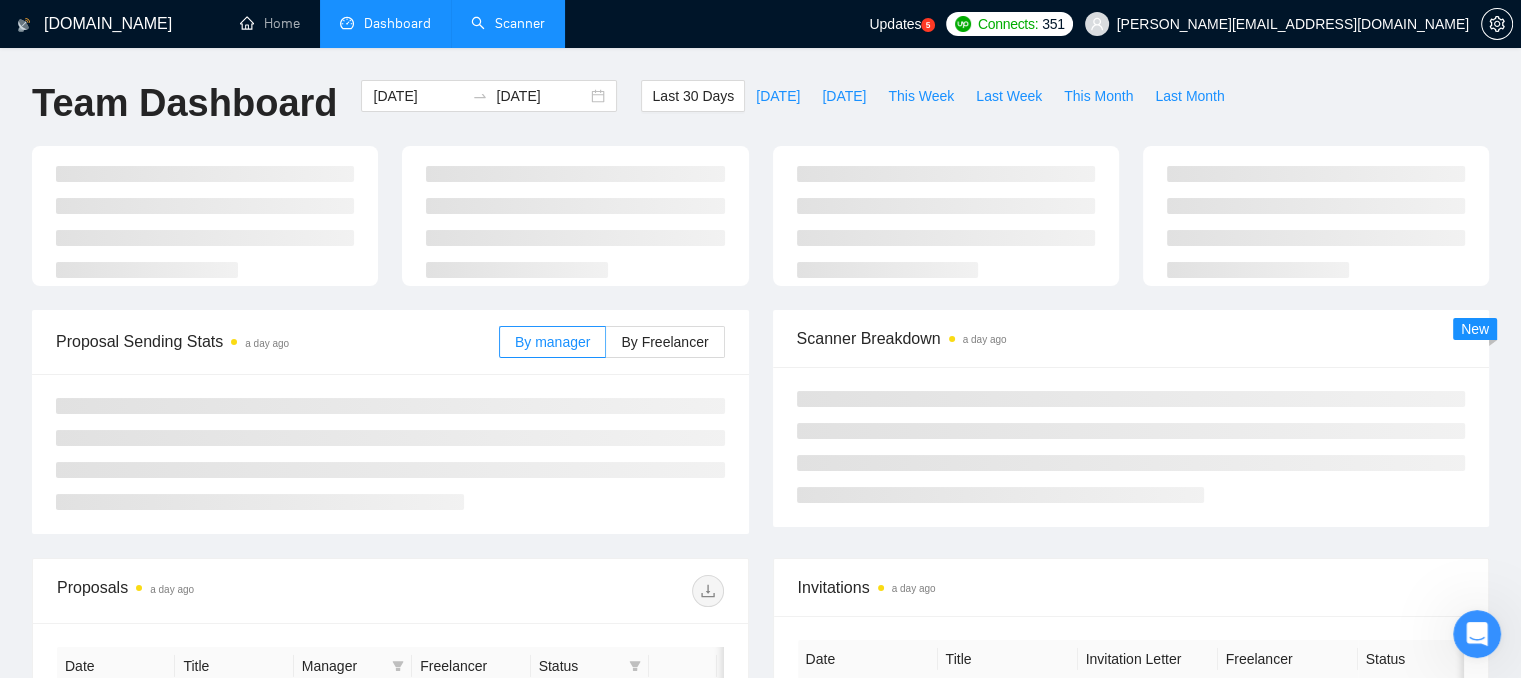 type on "[DATE]" 